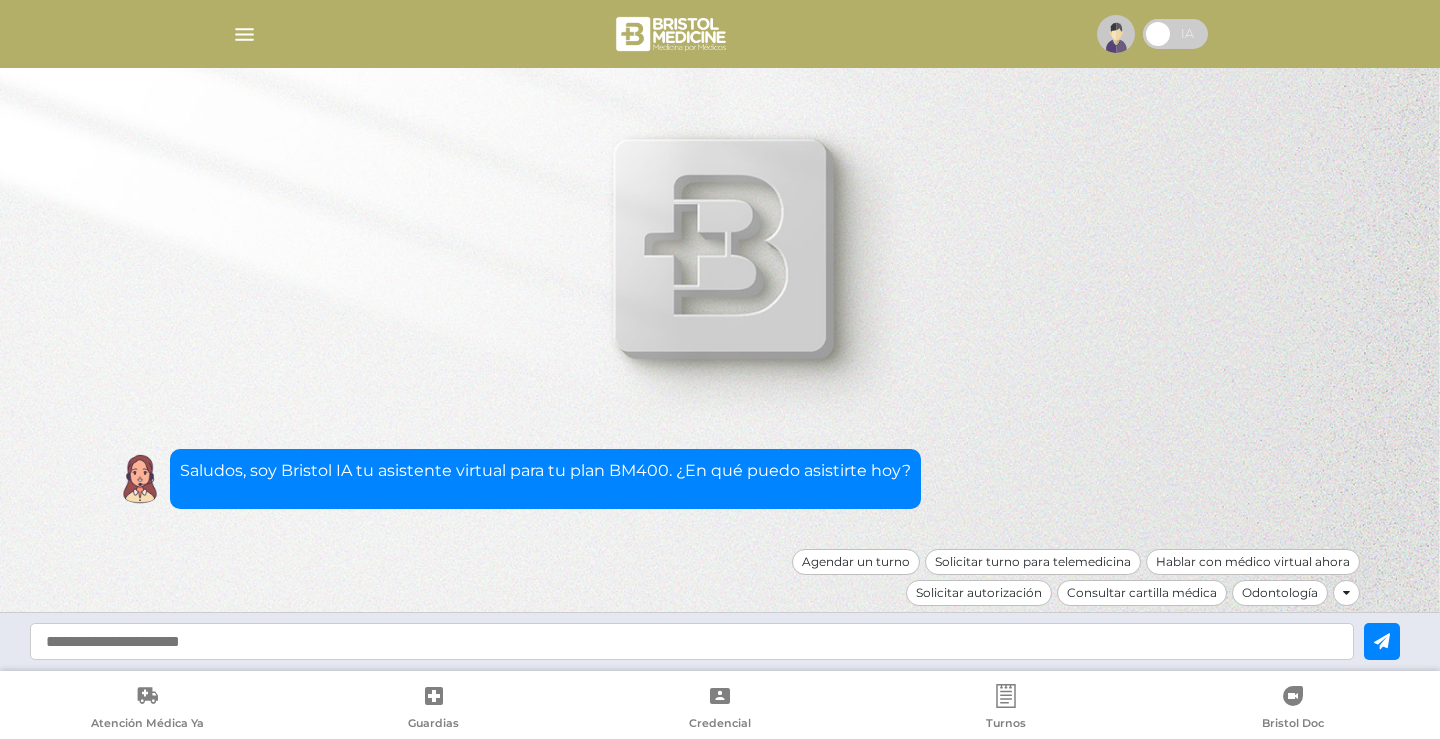 scroll, scrollTop: 0, scrollLeft: 0, axis: both 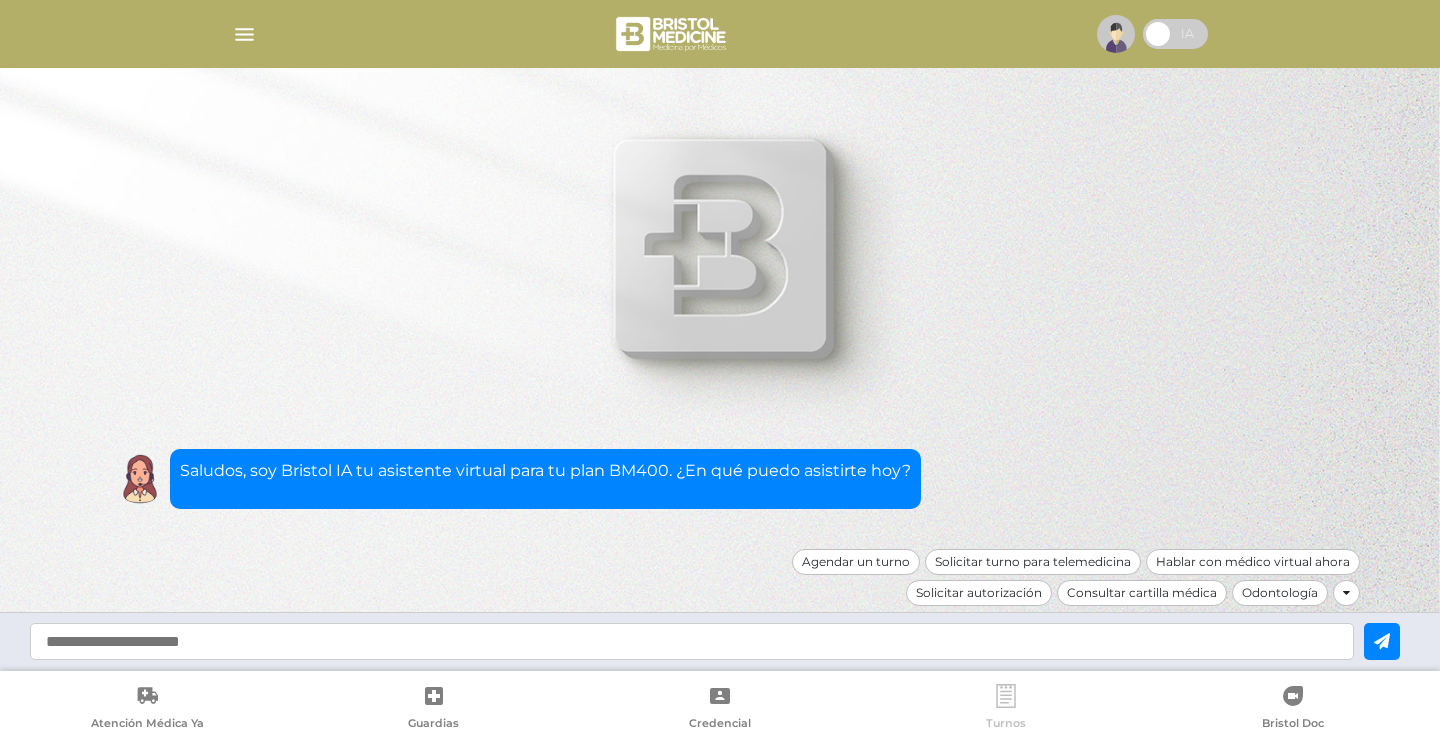 click on "Turnos" at bounding box center (1006, 709) 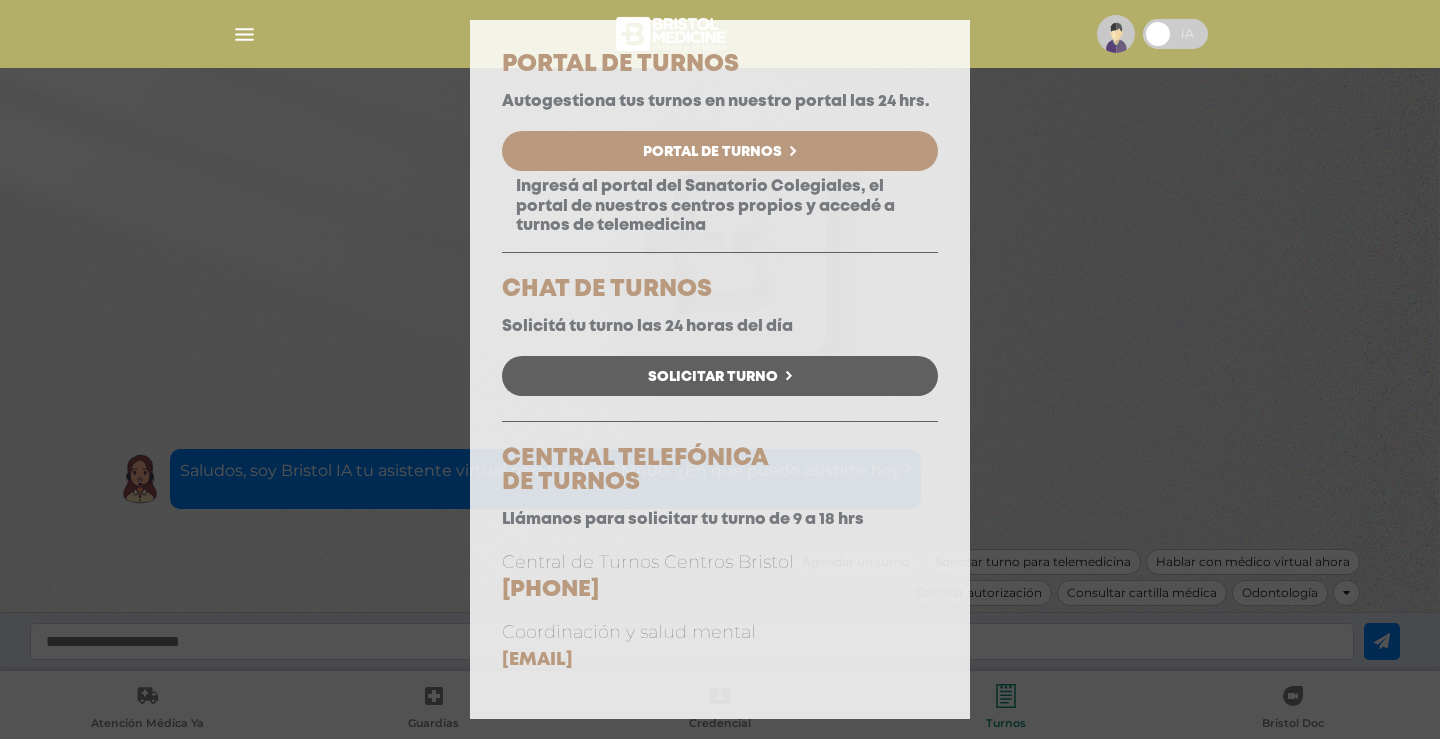 scroll, scrollTop: 151, scrollLeft: 0, axis: vertical 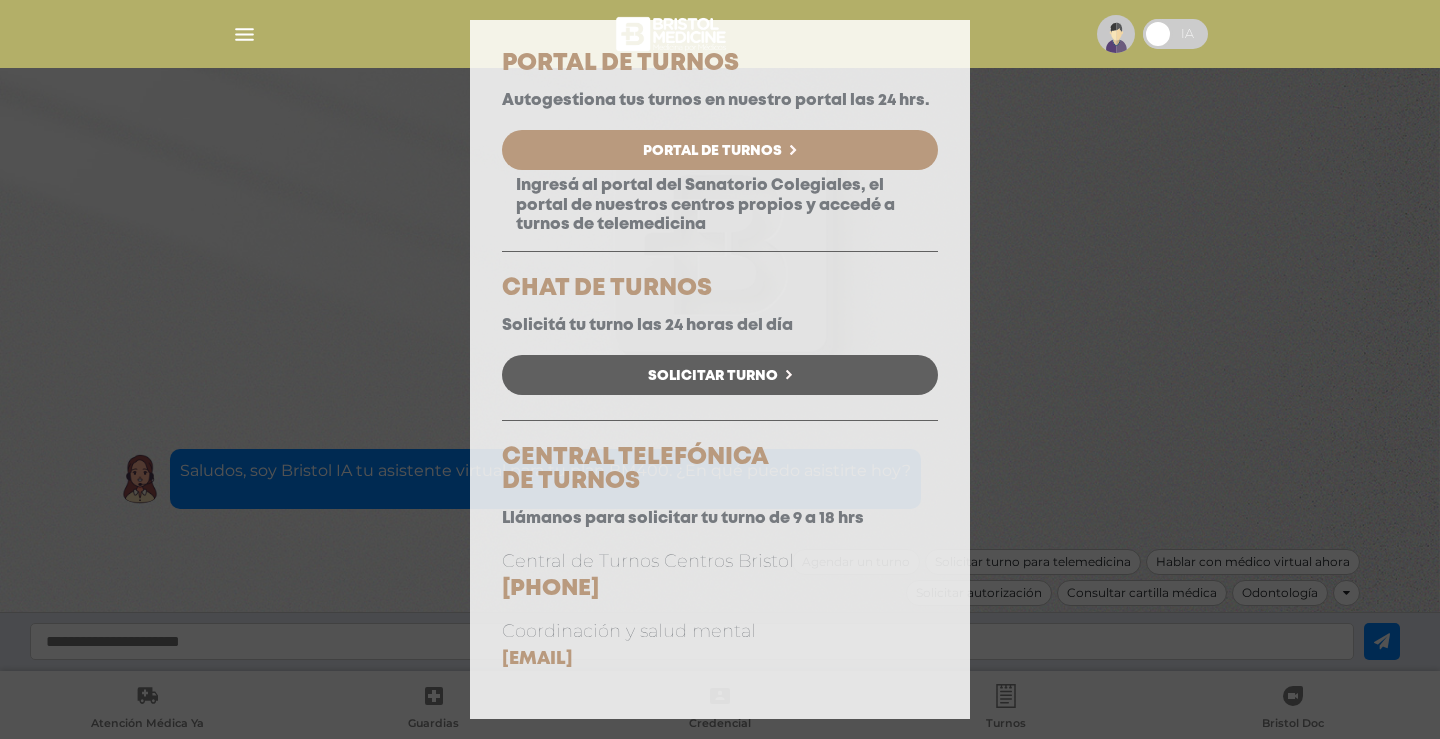 click on "Consulta Programada
Elegí la opción que se ajuste a tu necesidad y hacé click para solicitar tu turno.
PORTAL DE TURNOS
Autogestiona tus turnos en nuestro portal las 24 hrs.
Portal de Turnos
CHAT DE TURNOS" at bounding box center (720, 369) 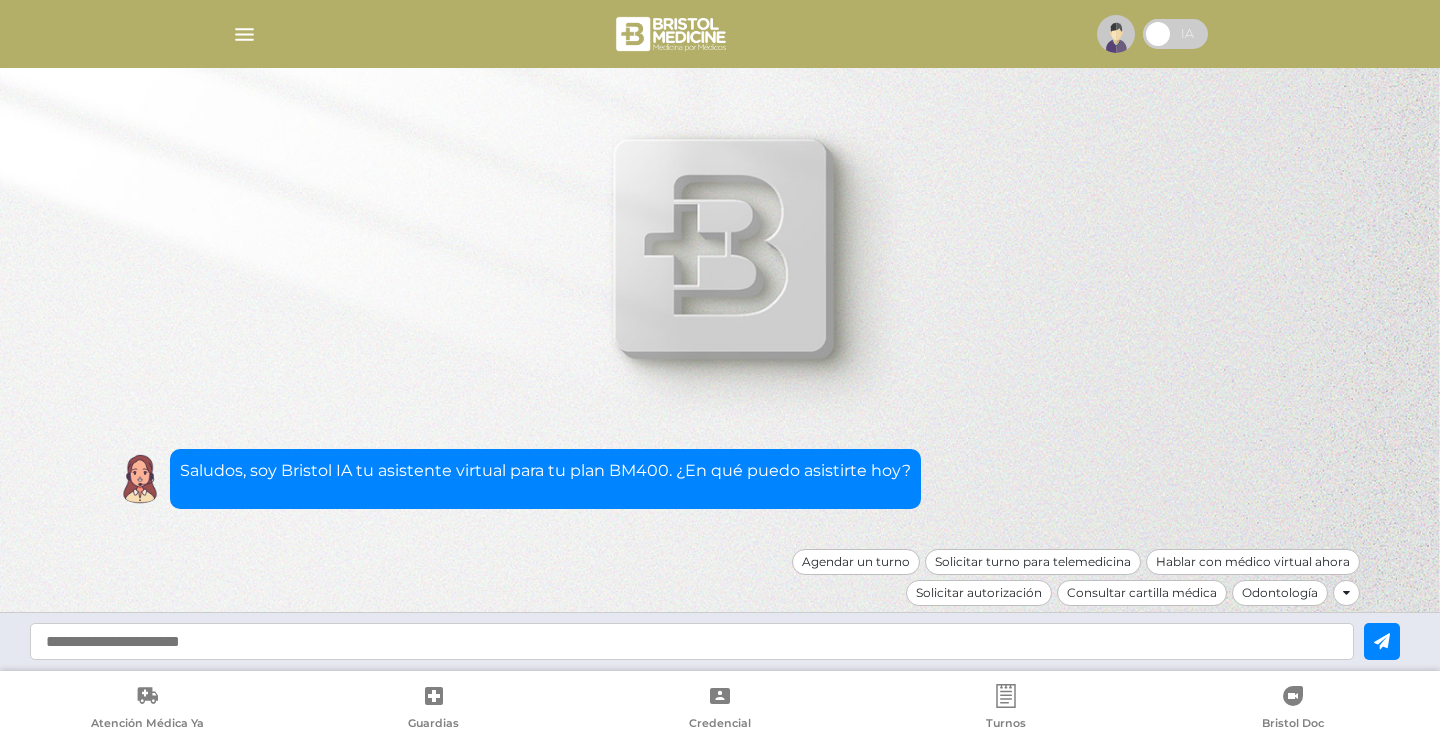click at bounding box center [244, 34] 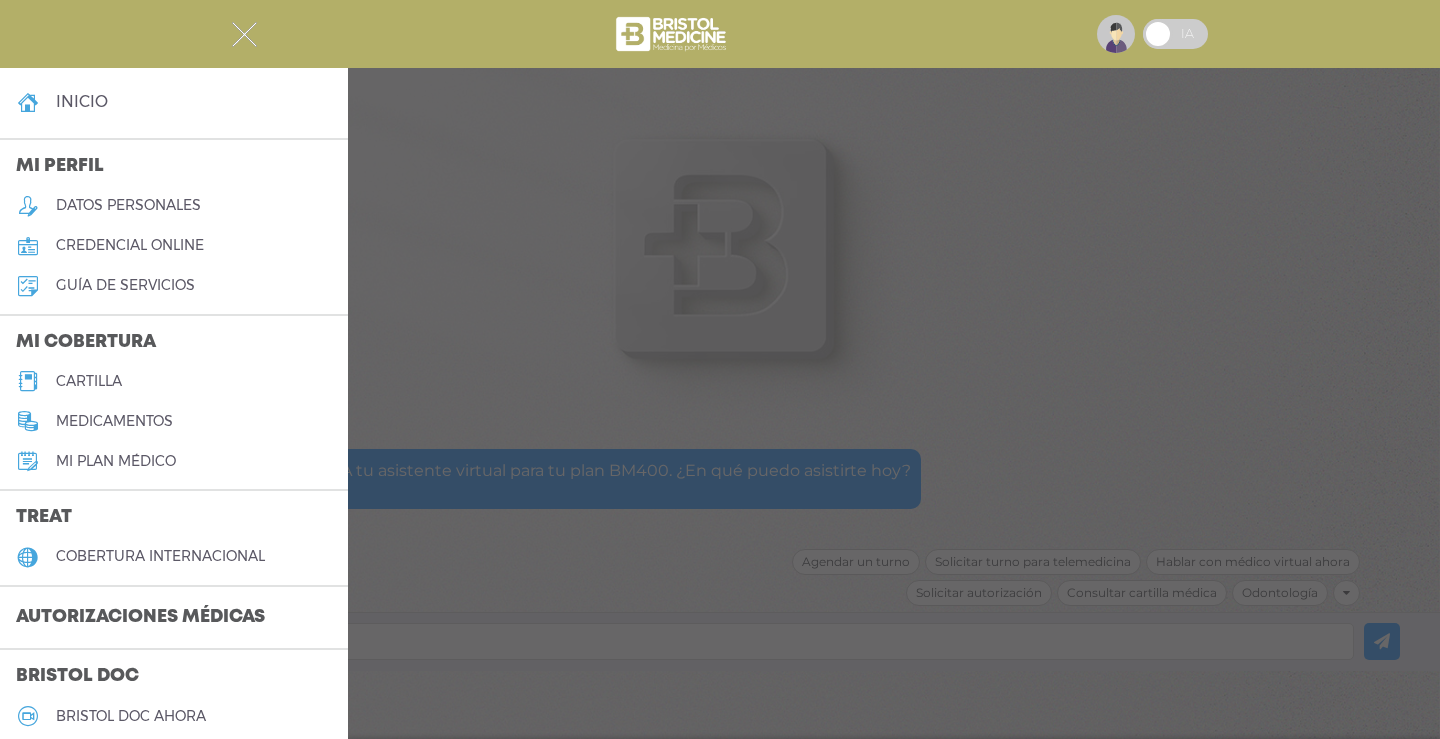 scroll, scrollTop: 0, scrollLeft: 0, axis: both 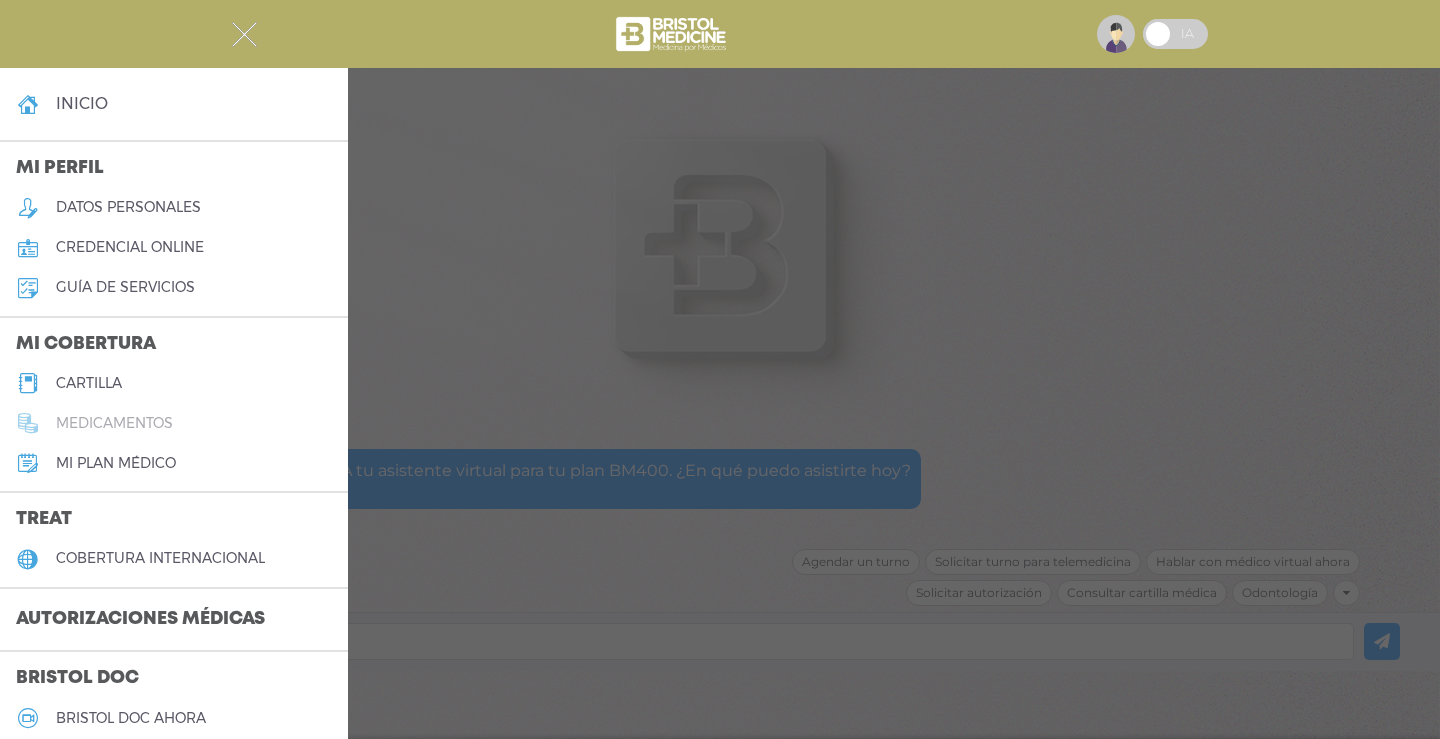 click on "medicamentos" at bounding box center [114, 423] 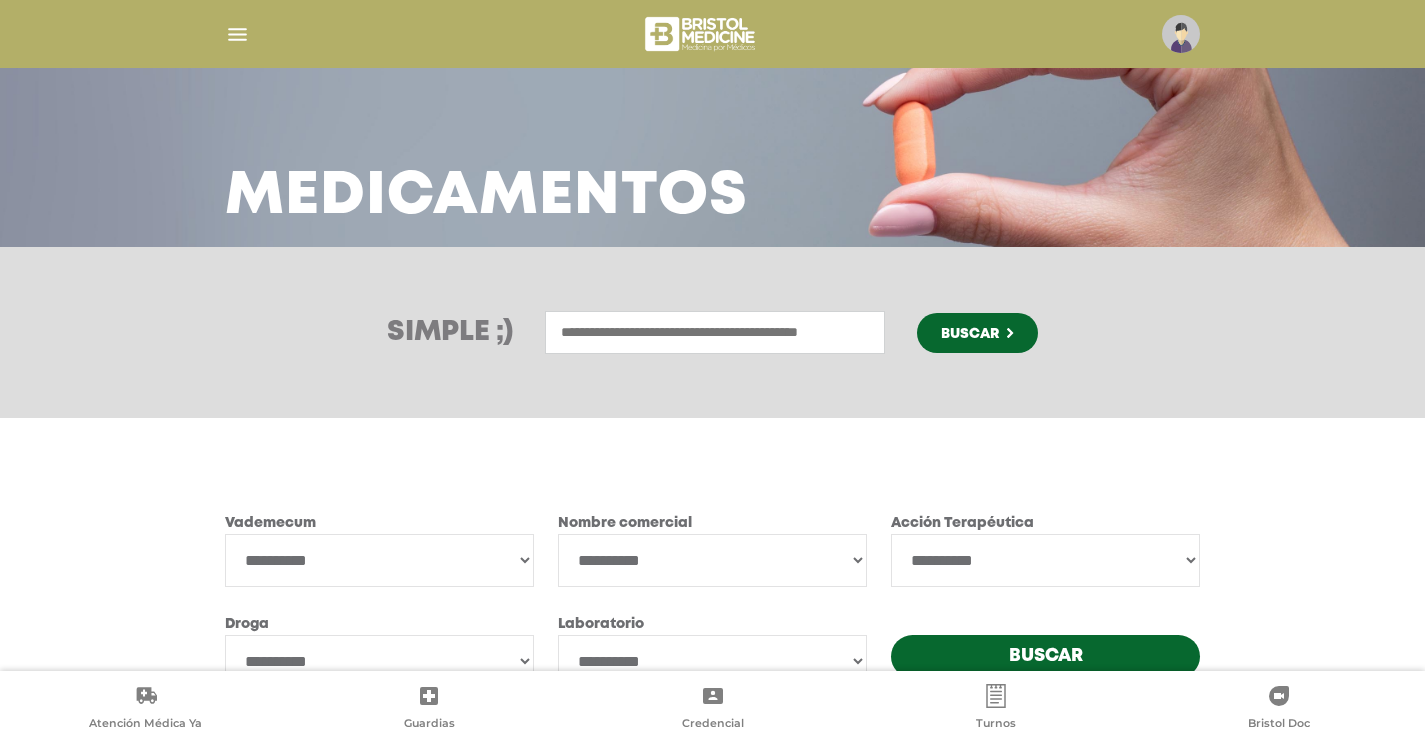 scroll, scrollTop: 100, scrollLeft: 0, axis: vertical 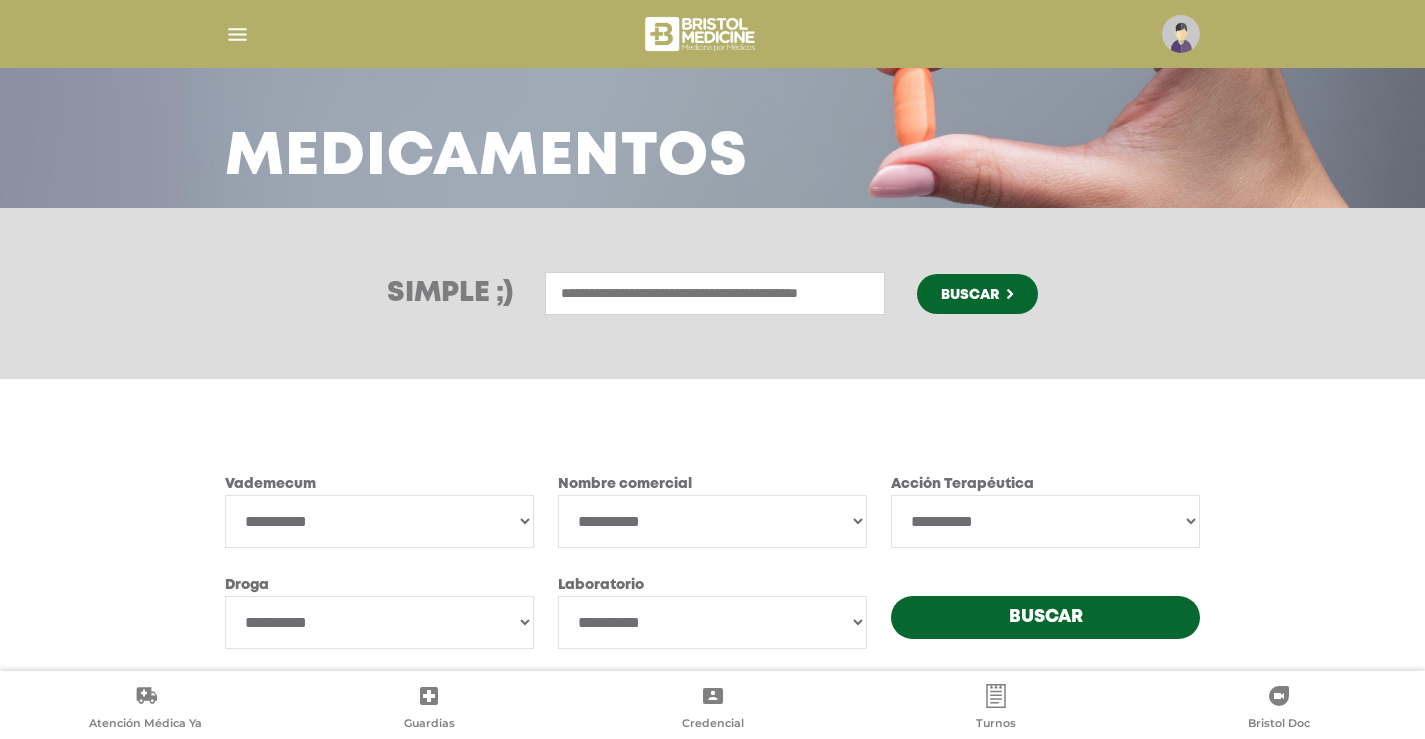 click on "**********" at bounding box center [379, 521] 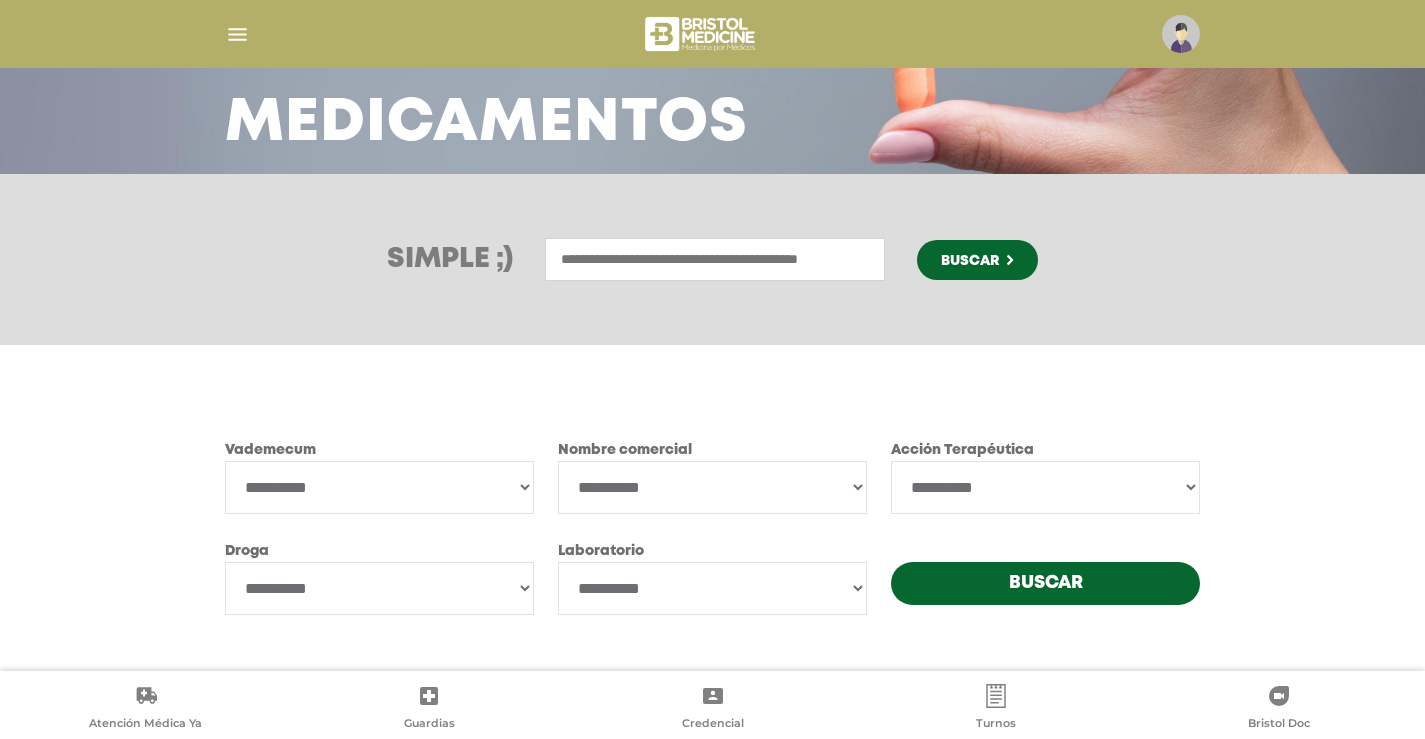 scroll, scrollTop: 154, scrollLeft: 0, axis: vertical 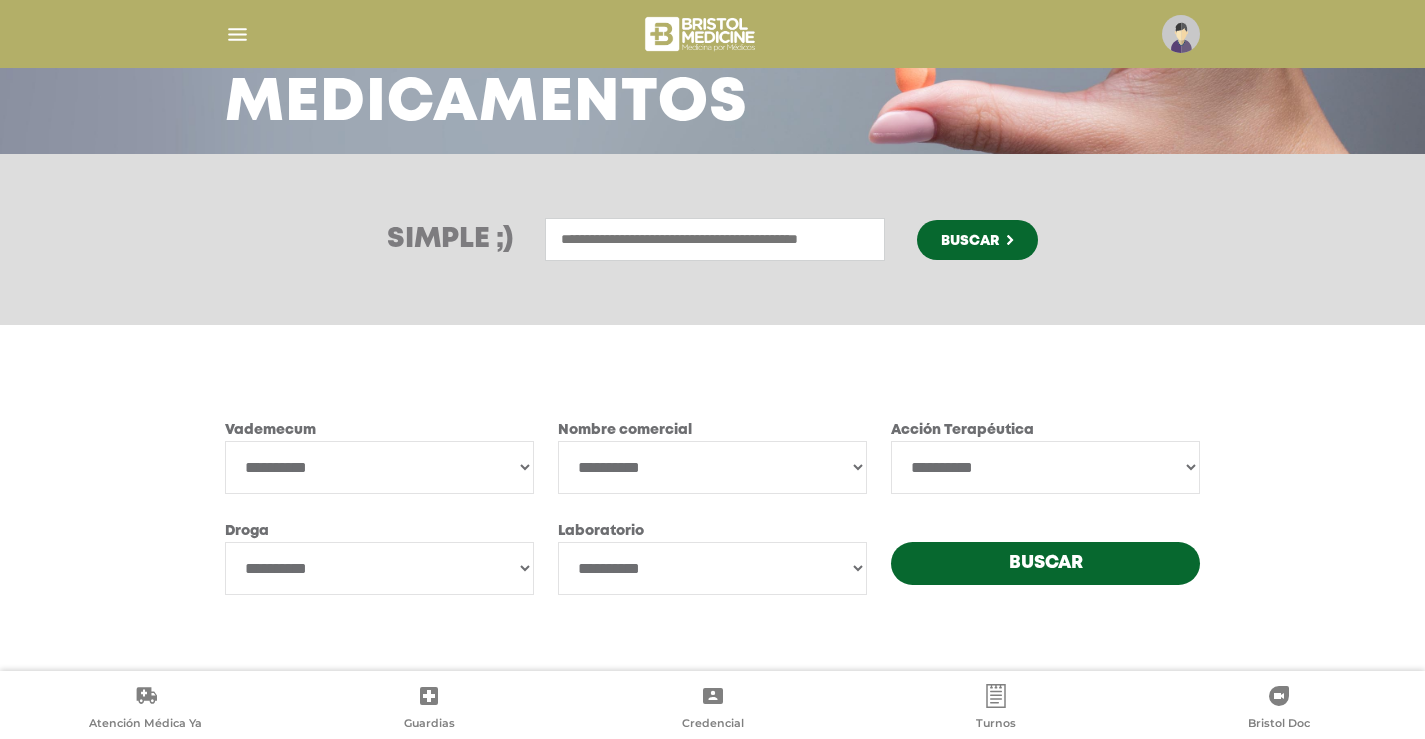 click on "**********" at bounding box center [712, 498] 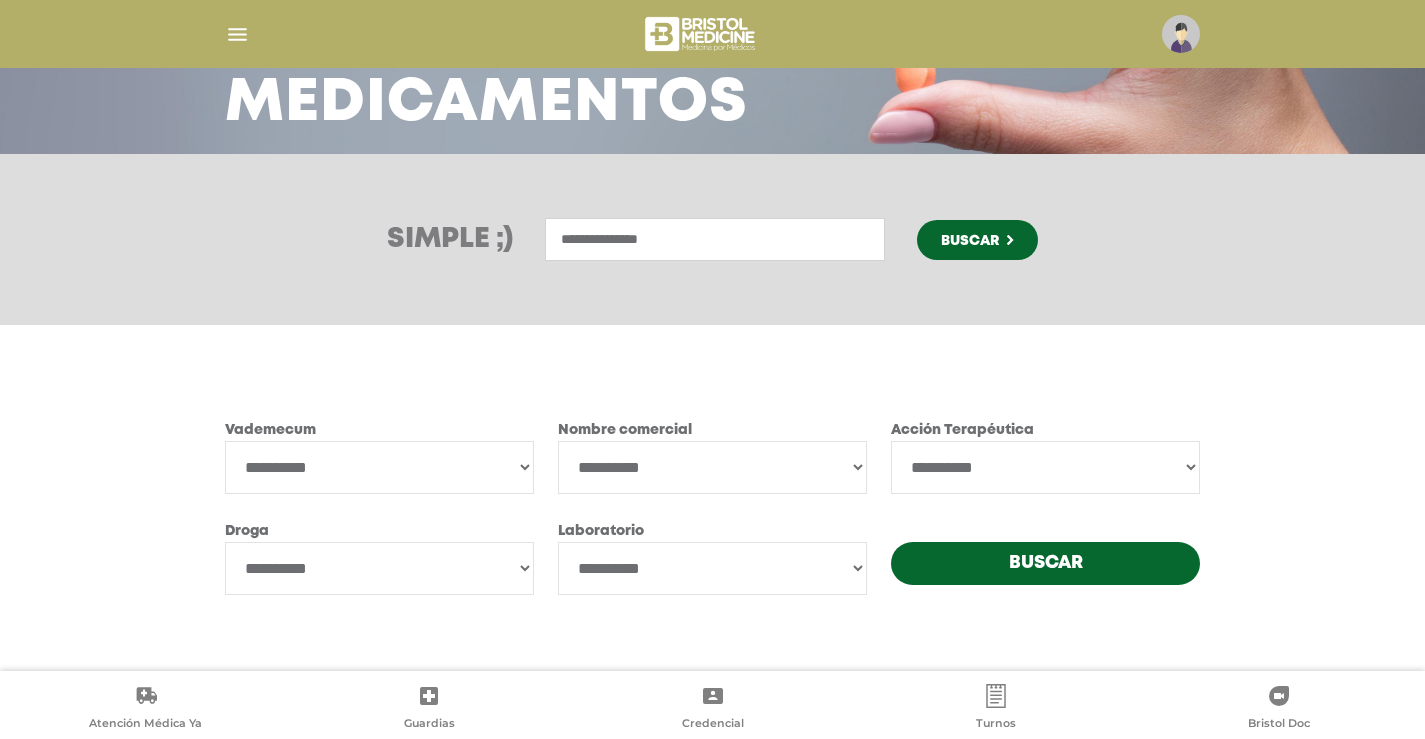 type on "**********" 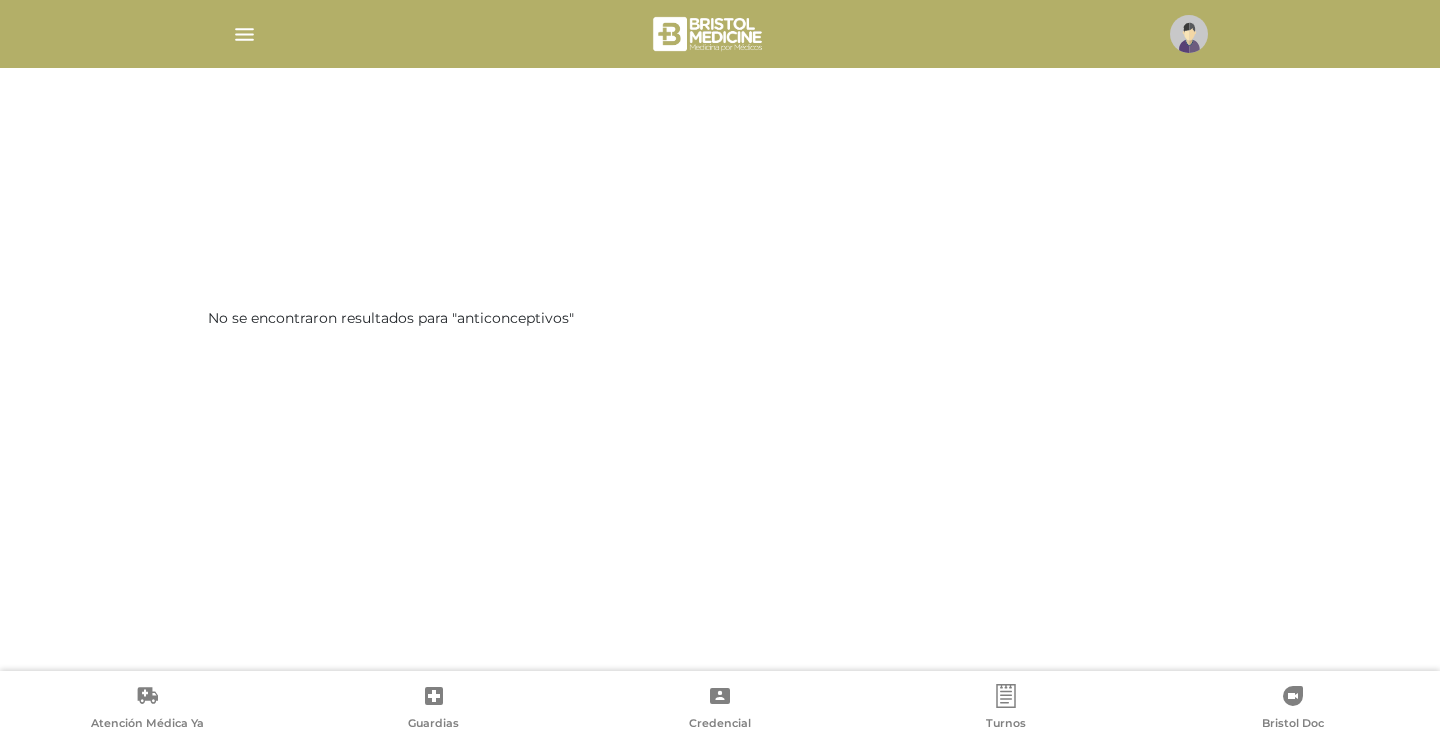 scroll, scrollTop: 0, scrollLeft: 0, axis: both 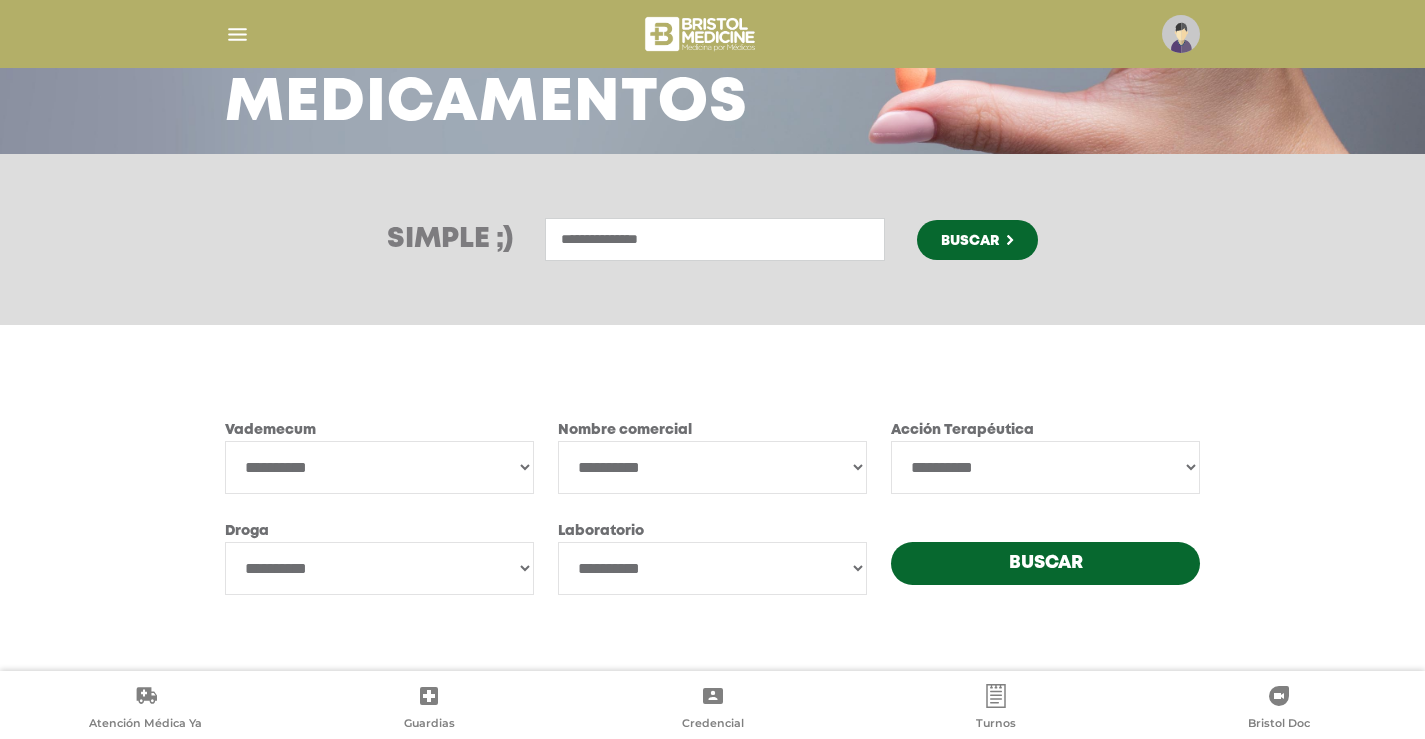 click on "**********" at bounding box center [715, 239] 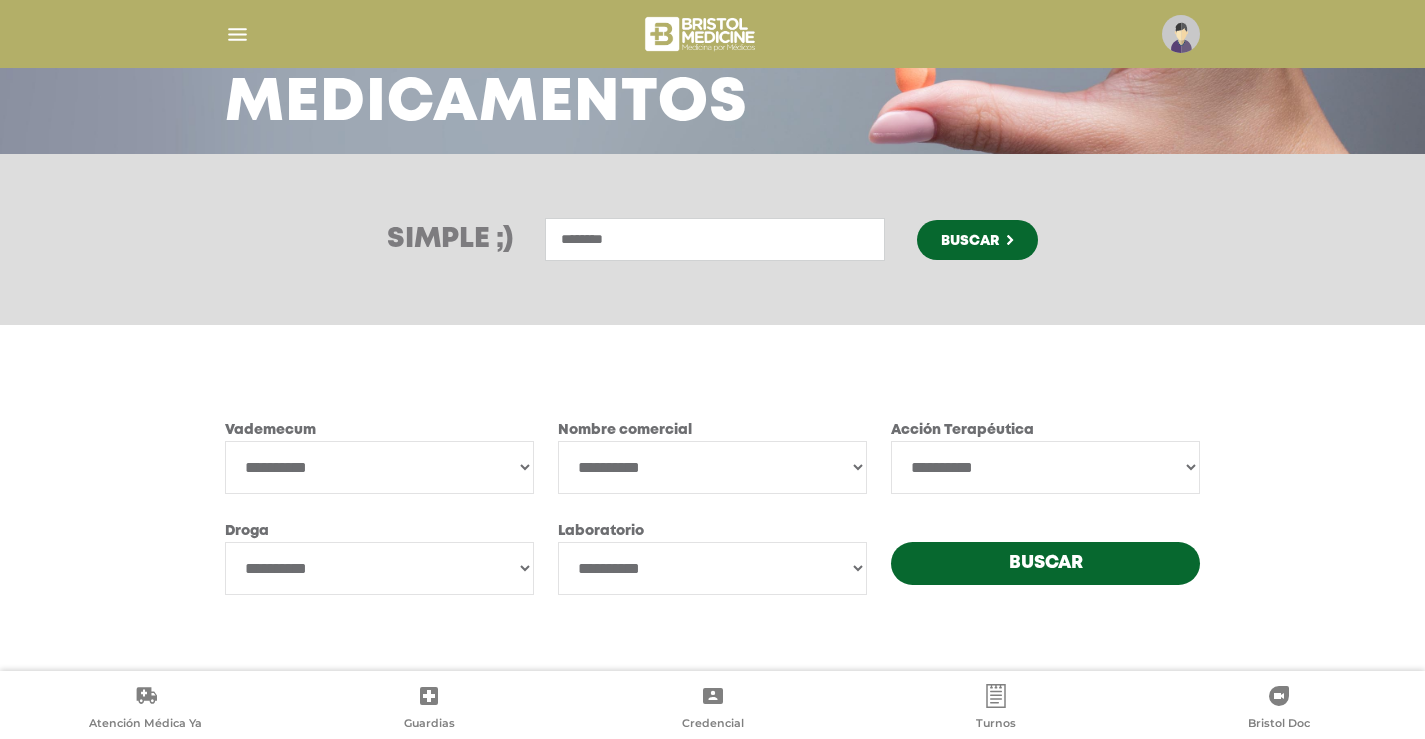 click on "********" at bounding box center [715, 239] 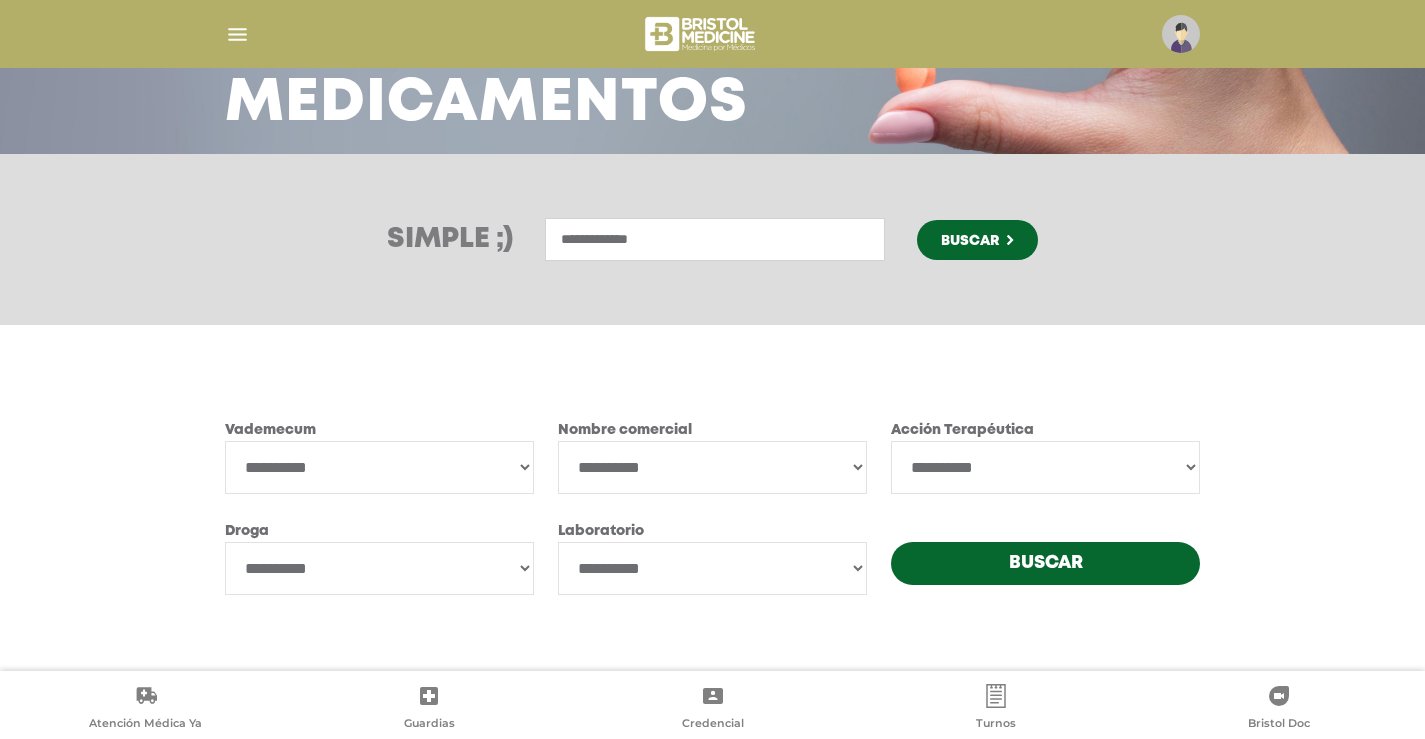 type on "**********" 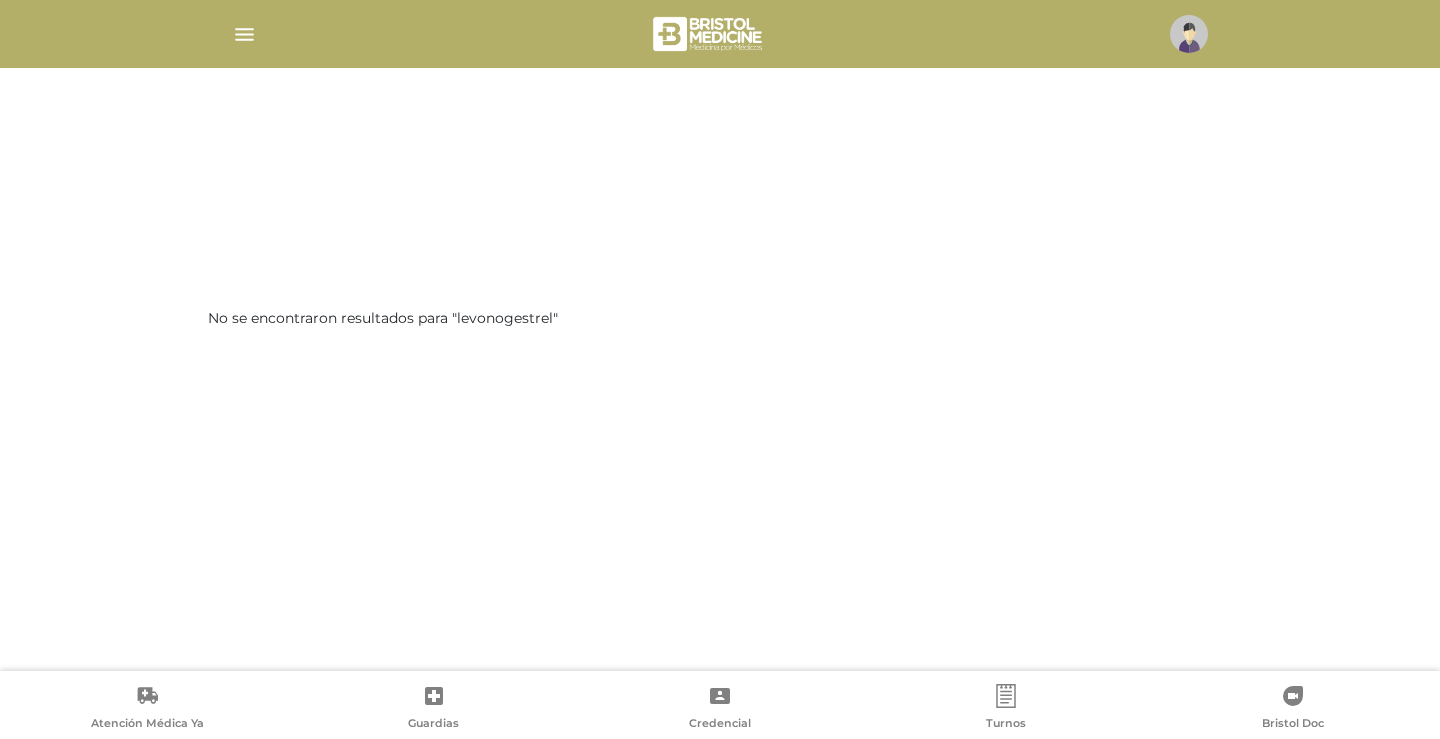 scroll, scrollTop: 0, scrollLeft: 0, axis: both 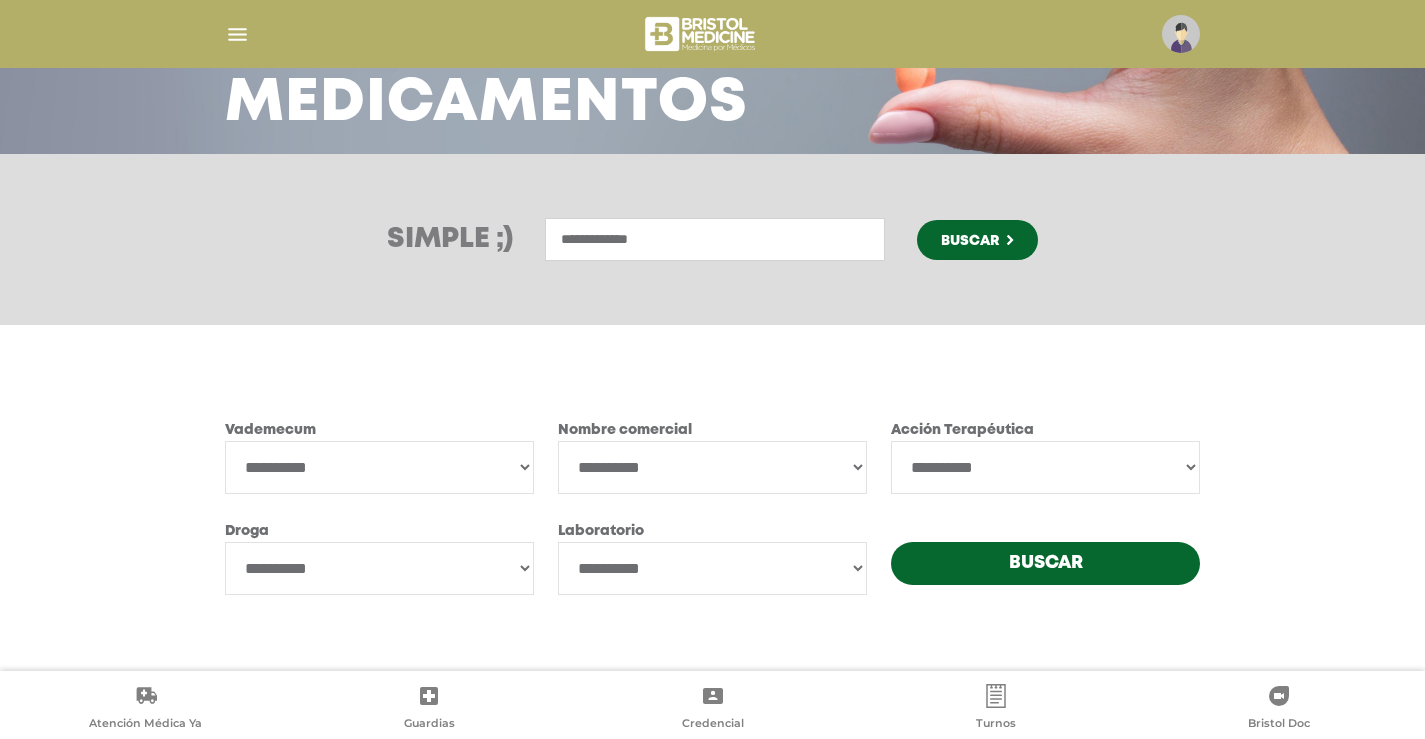 click on "**********" at bounding box center [715, 239] 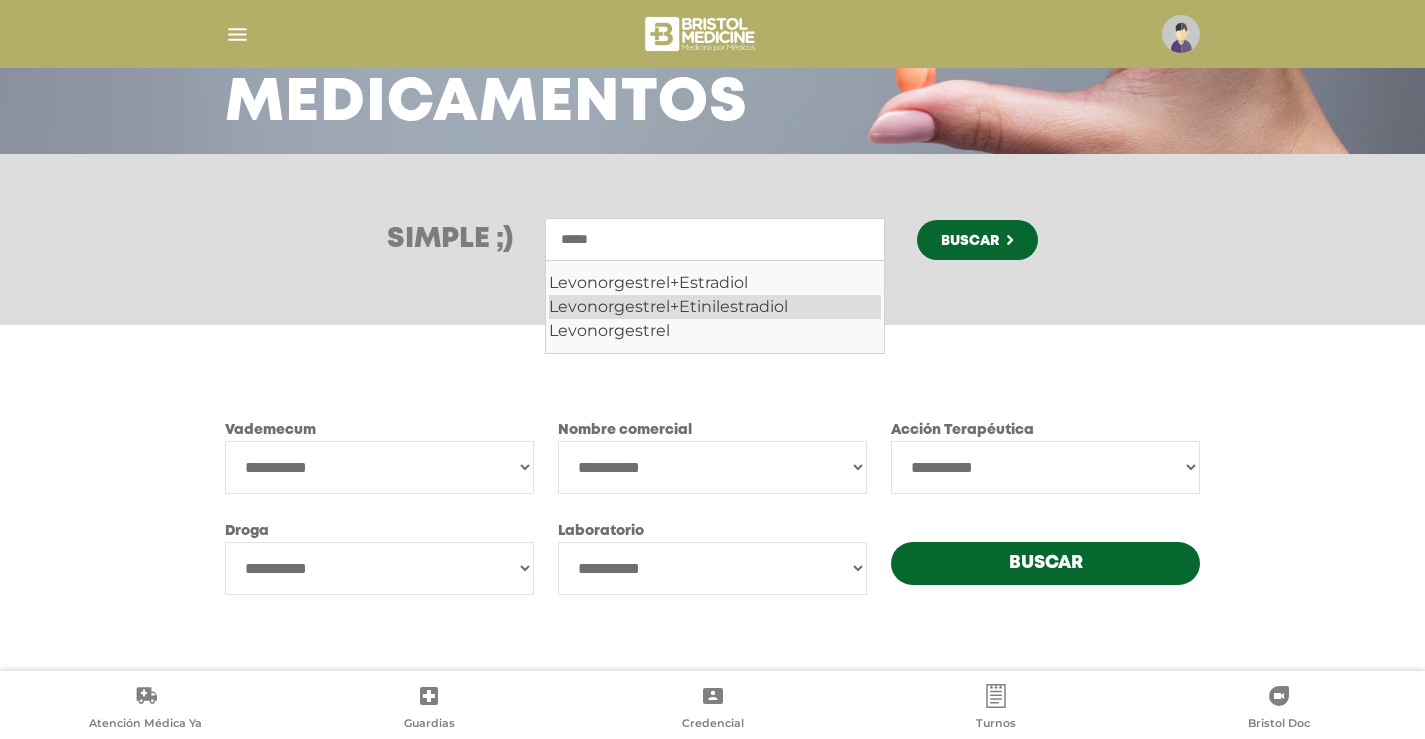 click on "Levonorgestrel+Etinilestradiol" at bounding box center (715, 307) 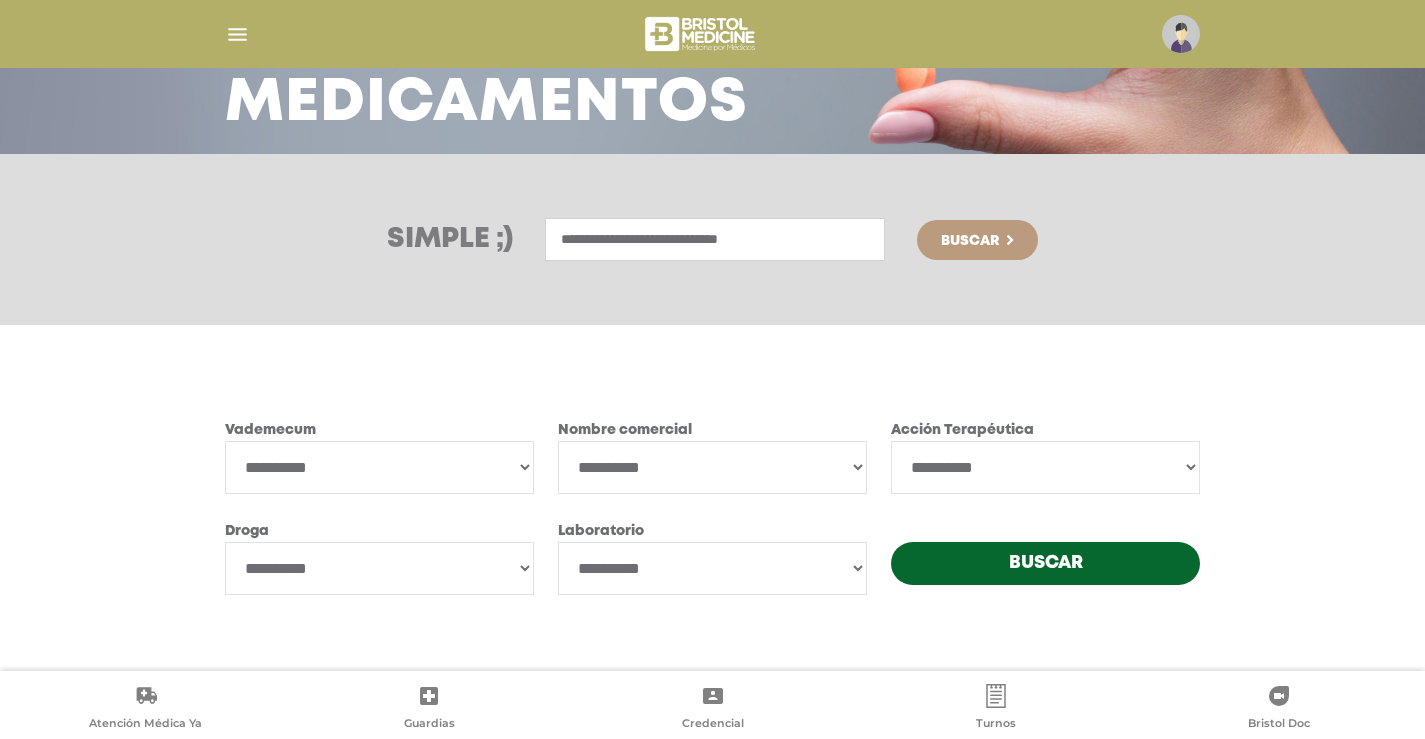 type on "**********" 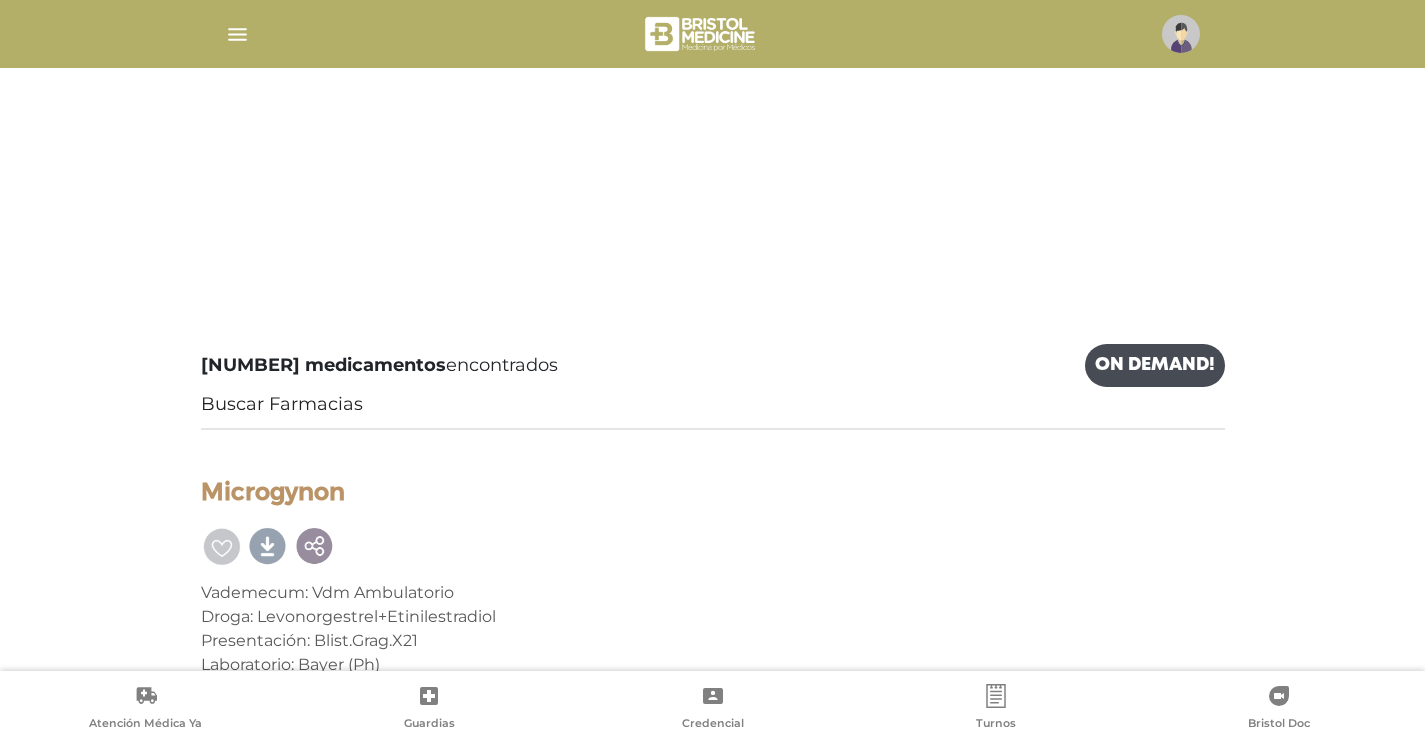 scroll, scrollTop: 0, scrollLeft: 0, axis: both 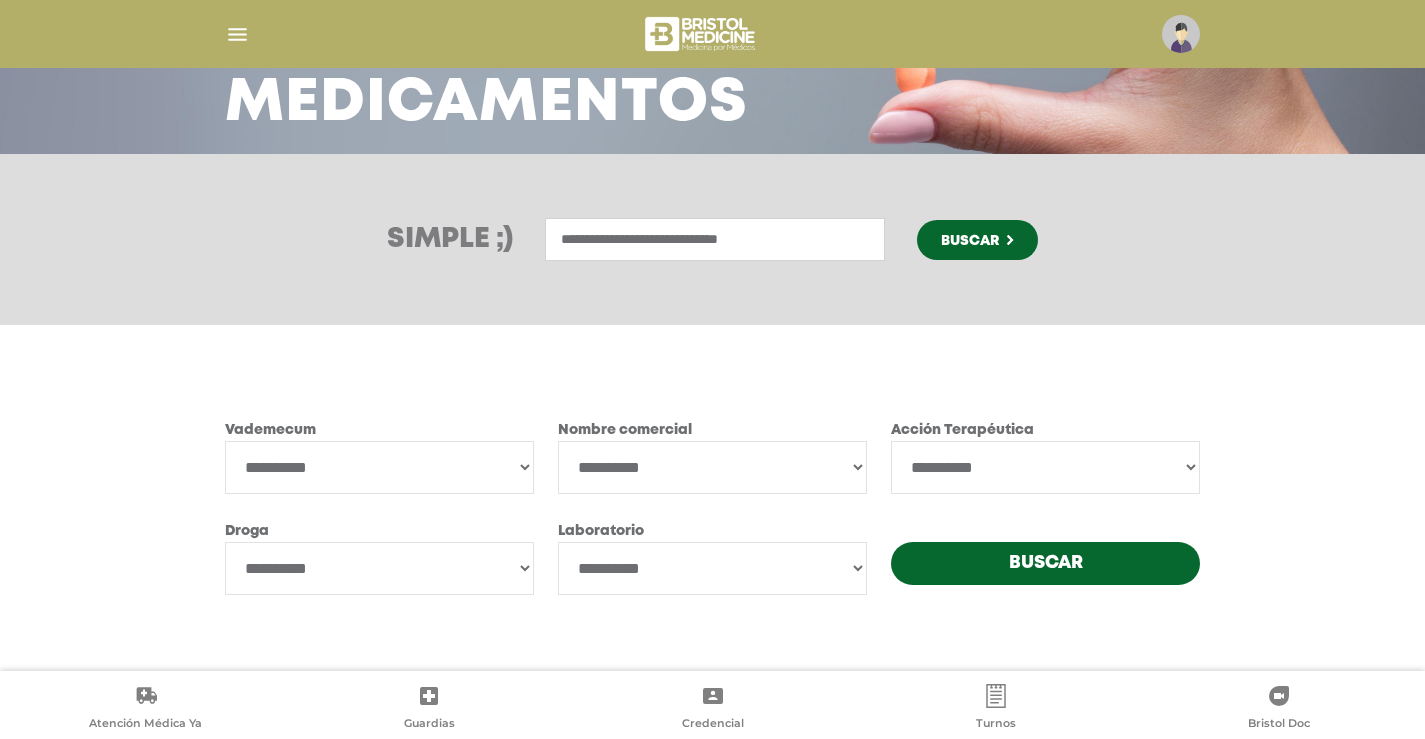 click on "**********" at bounding box center (379, 568) 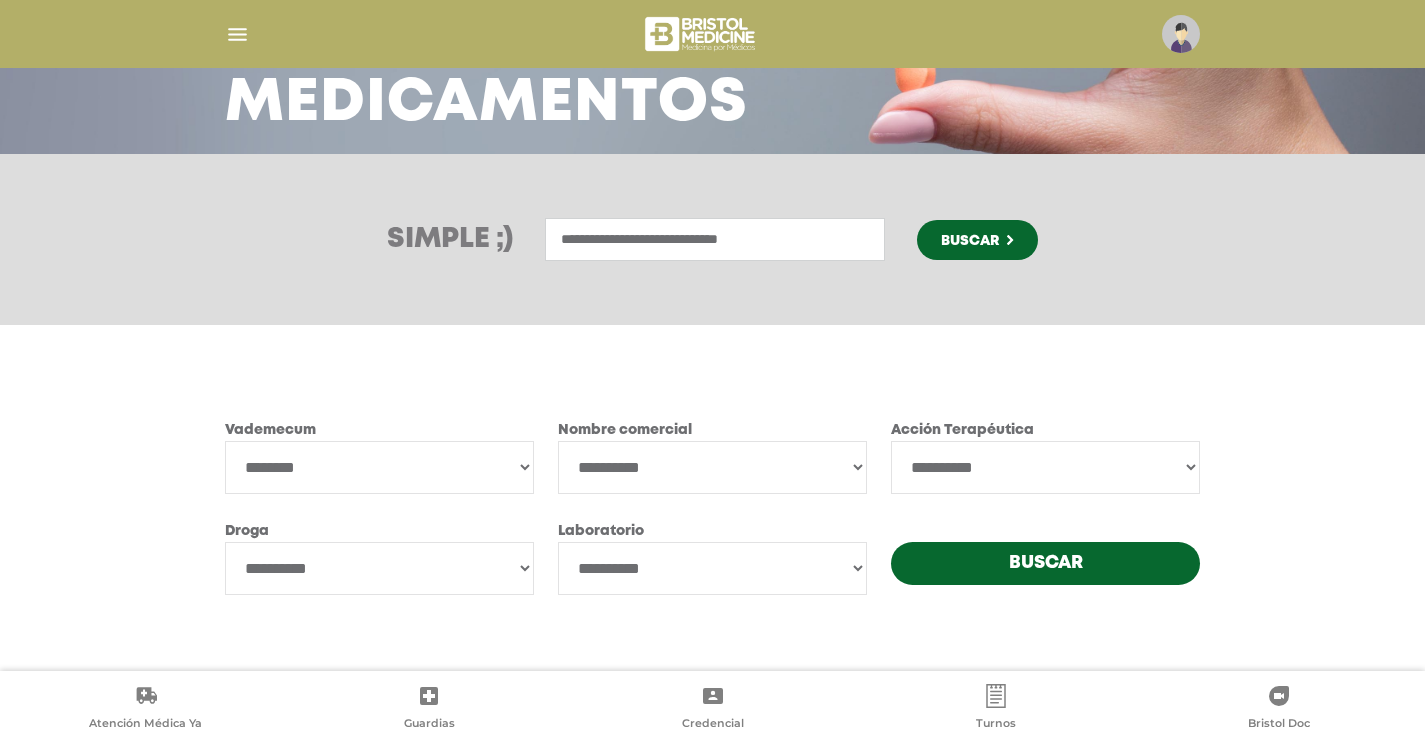 click on "**********" at bounding box center [379, 467] 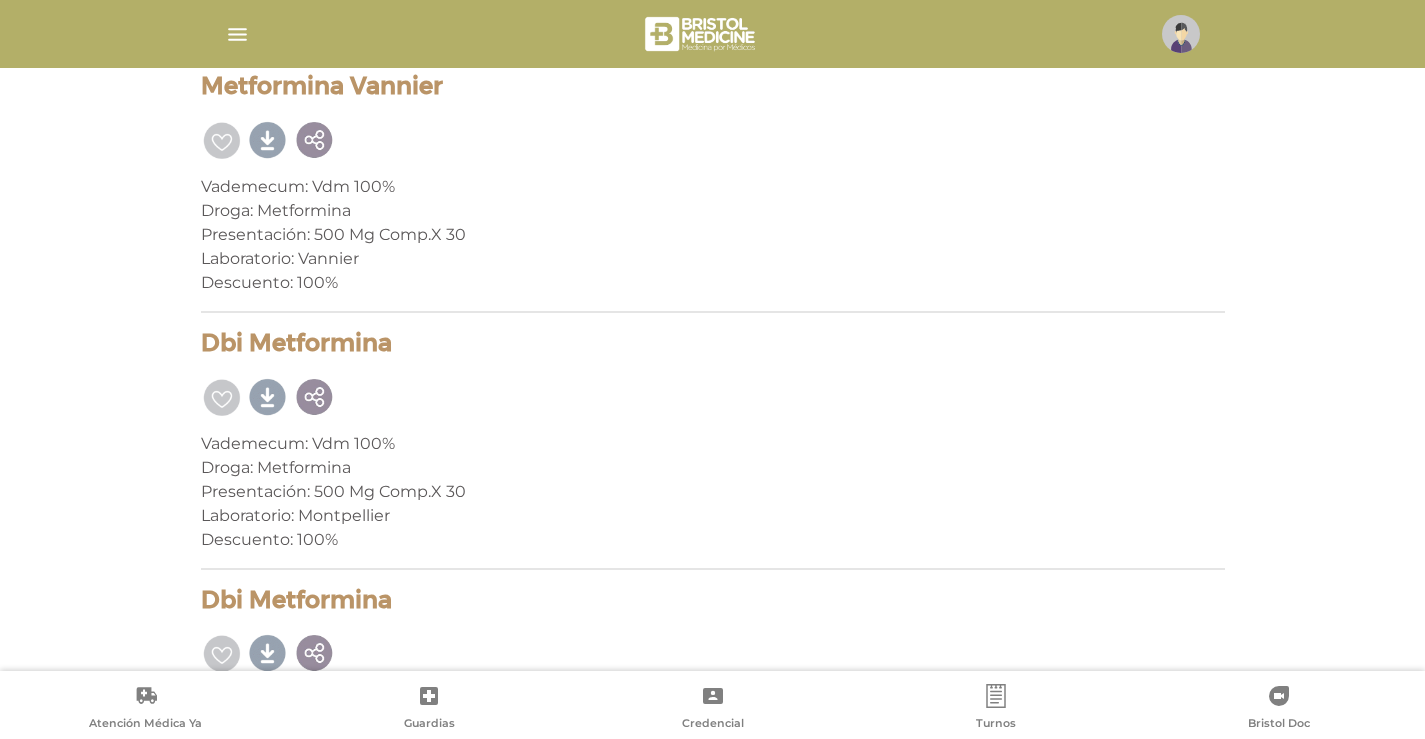 scroll, scrollTop: 1700, scrollLeft: 0, axis: vertical 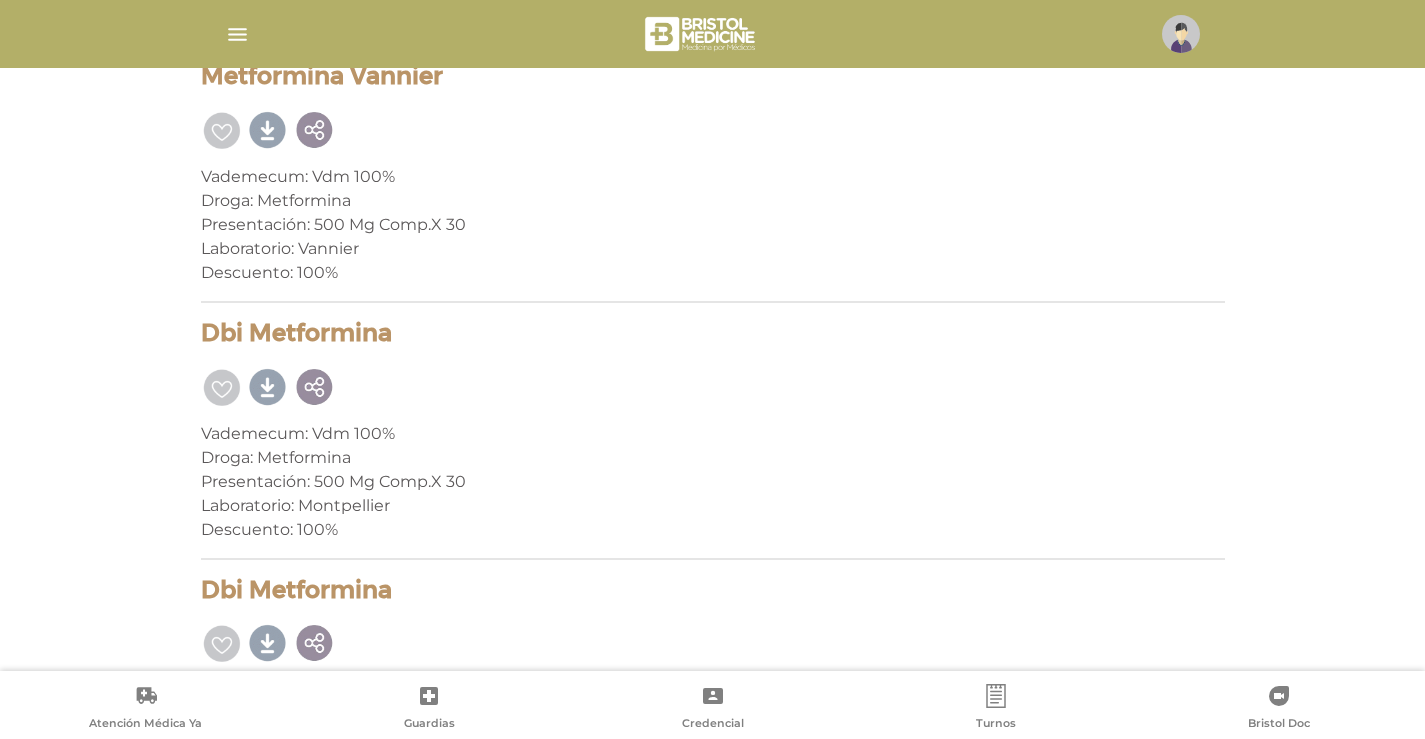 click at bounding box center [701, 34] 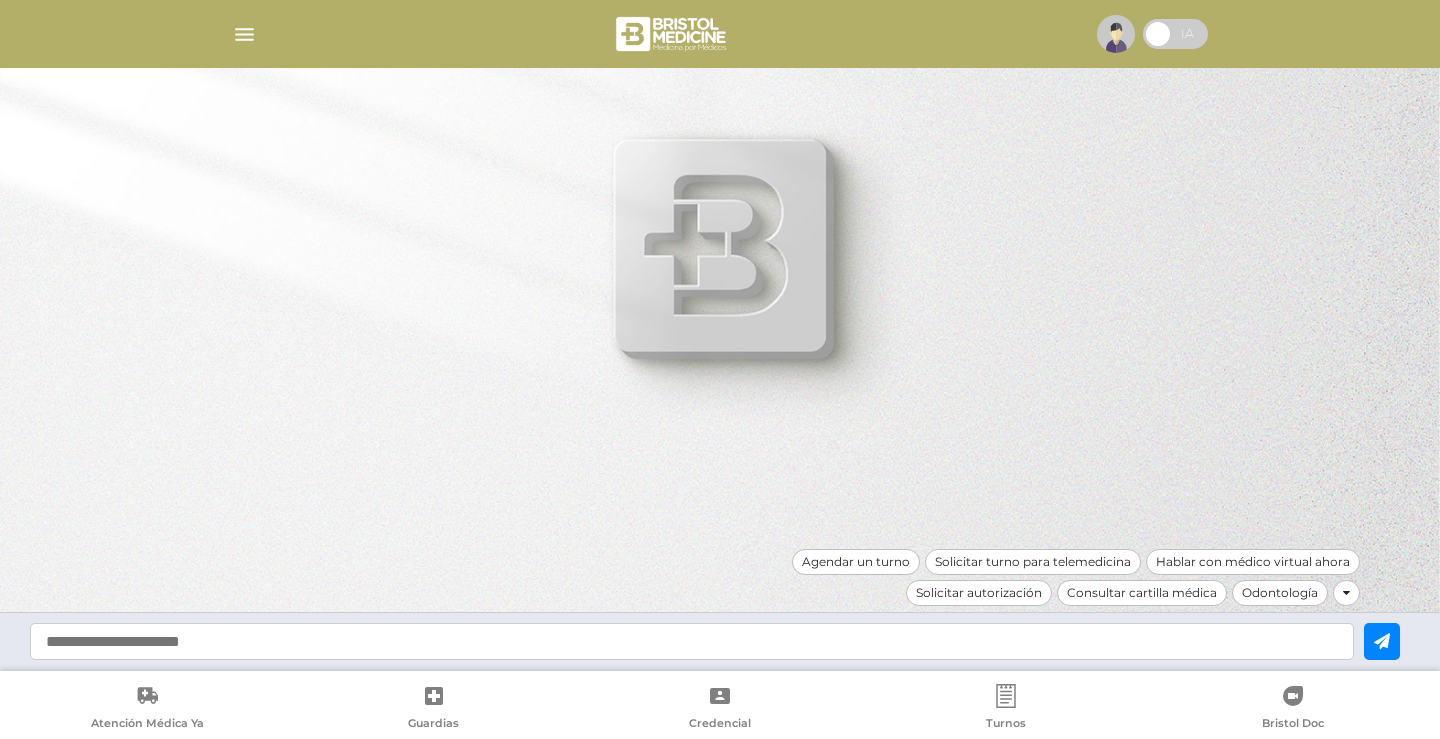 scroll, scrollTop: 0, scrollLeft: 0, axis: both 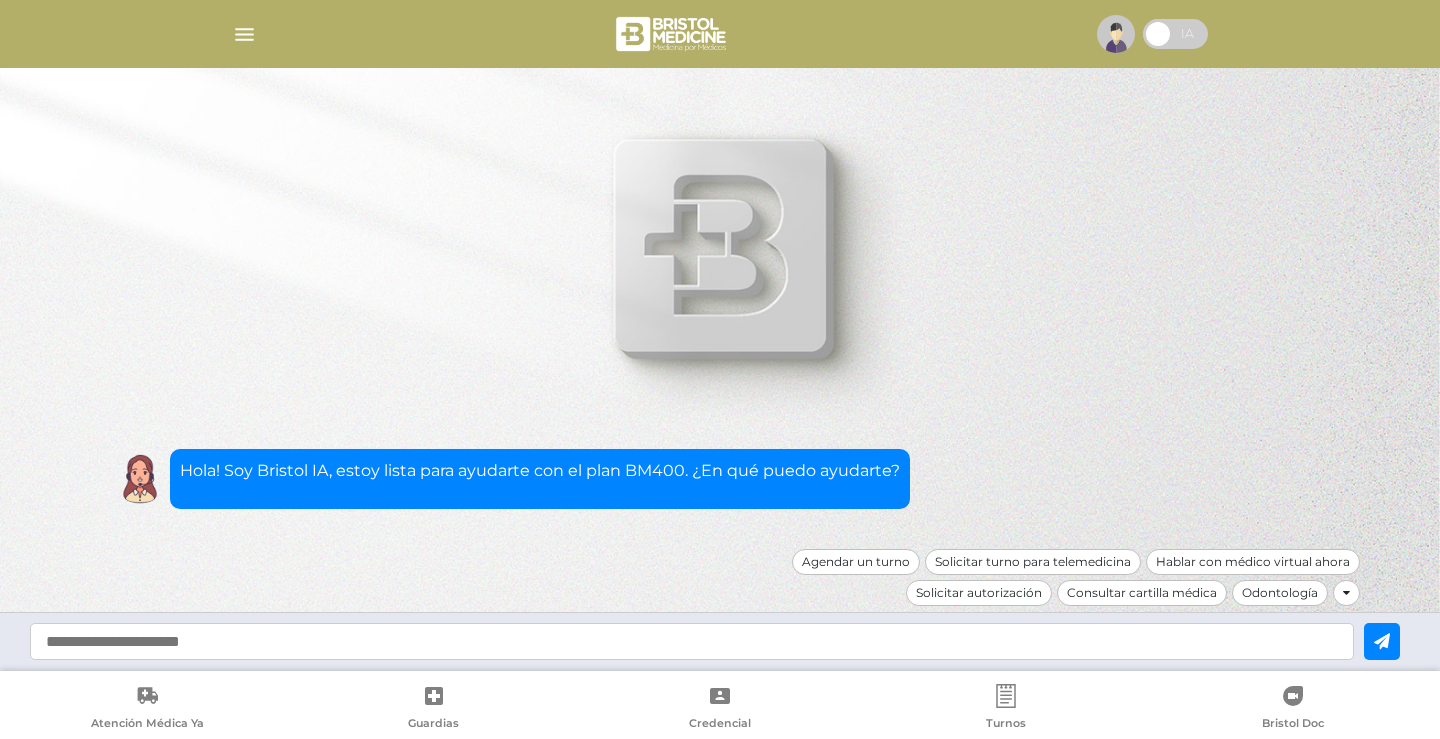 click at bounding box center (692, 641) 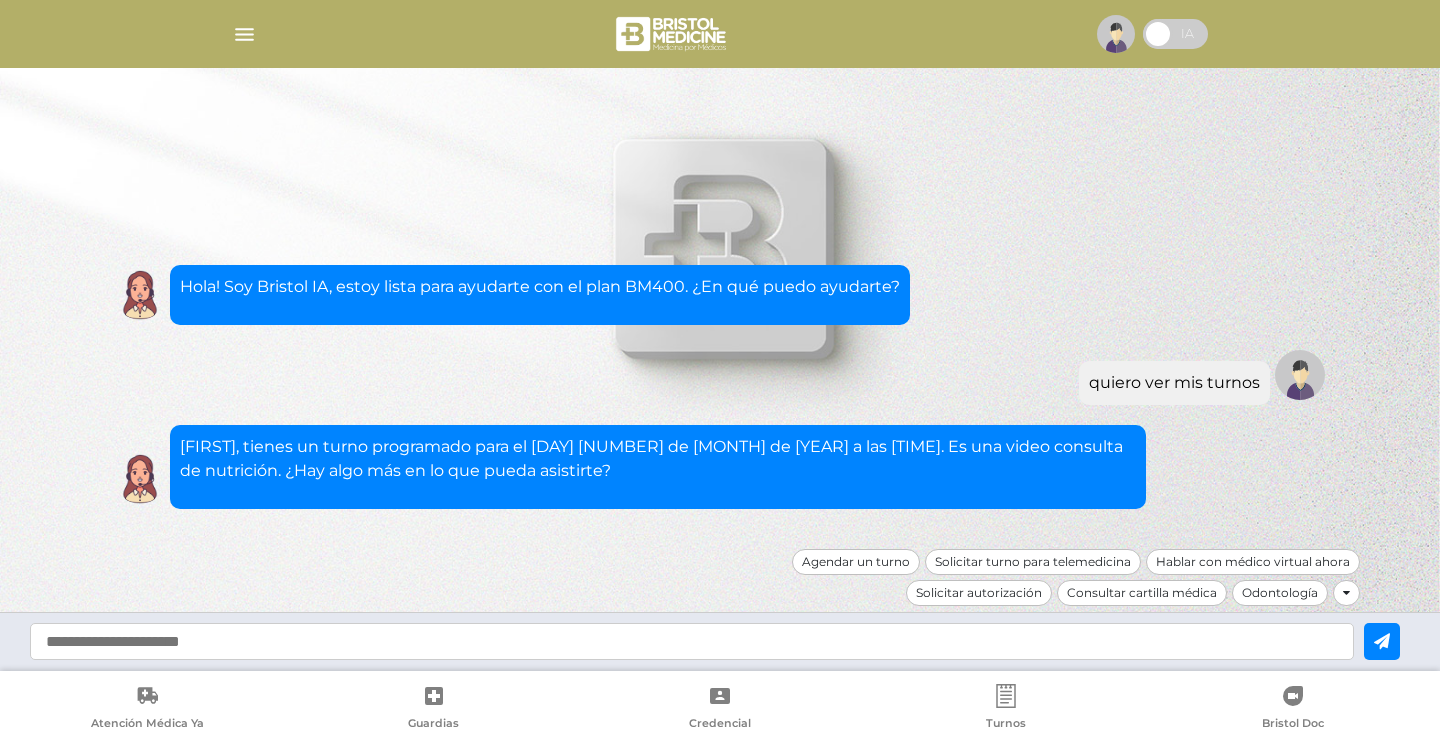 click at bounding box center (692, 641) 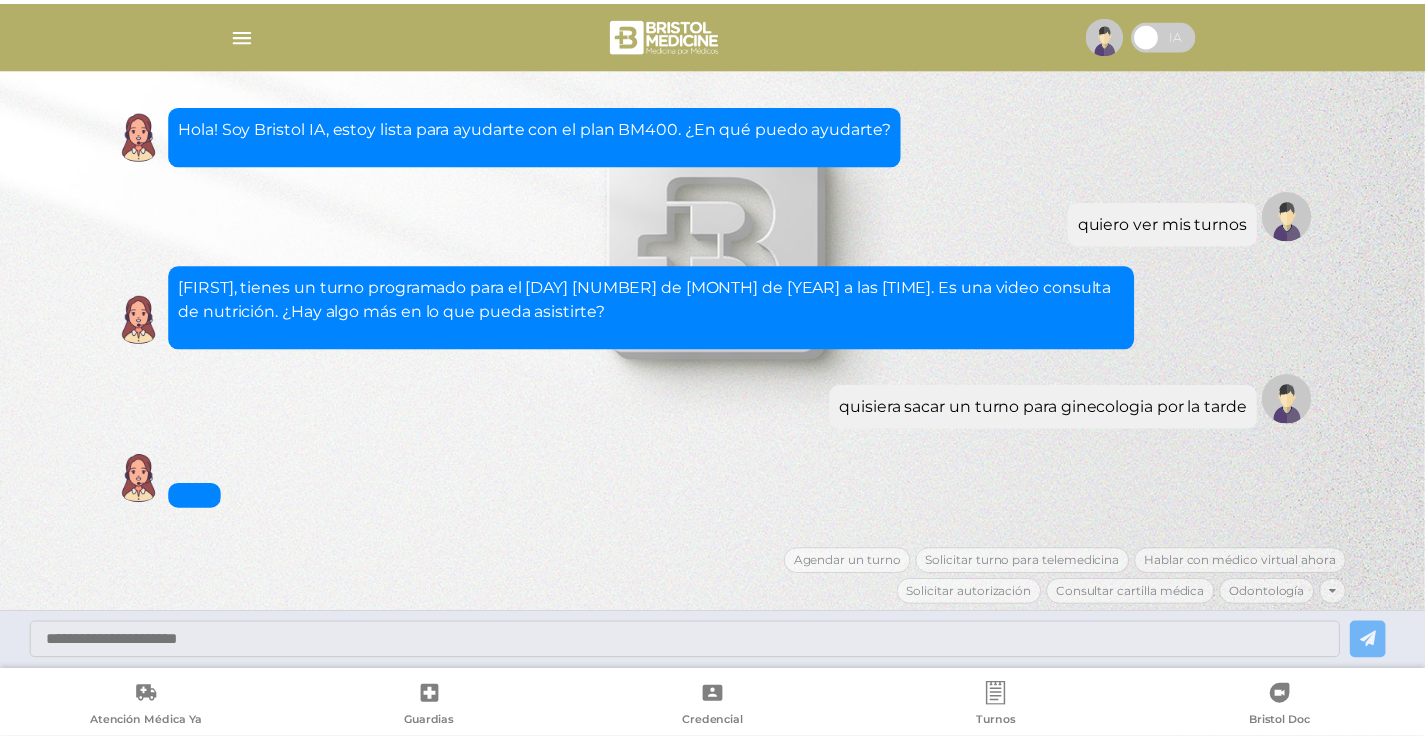 scroll, scrollTop: 177, scrollLeft: 0, axis: vertical 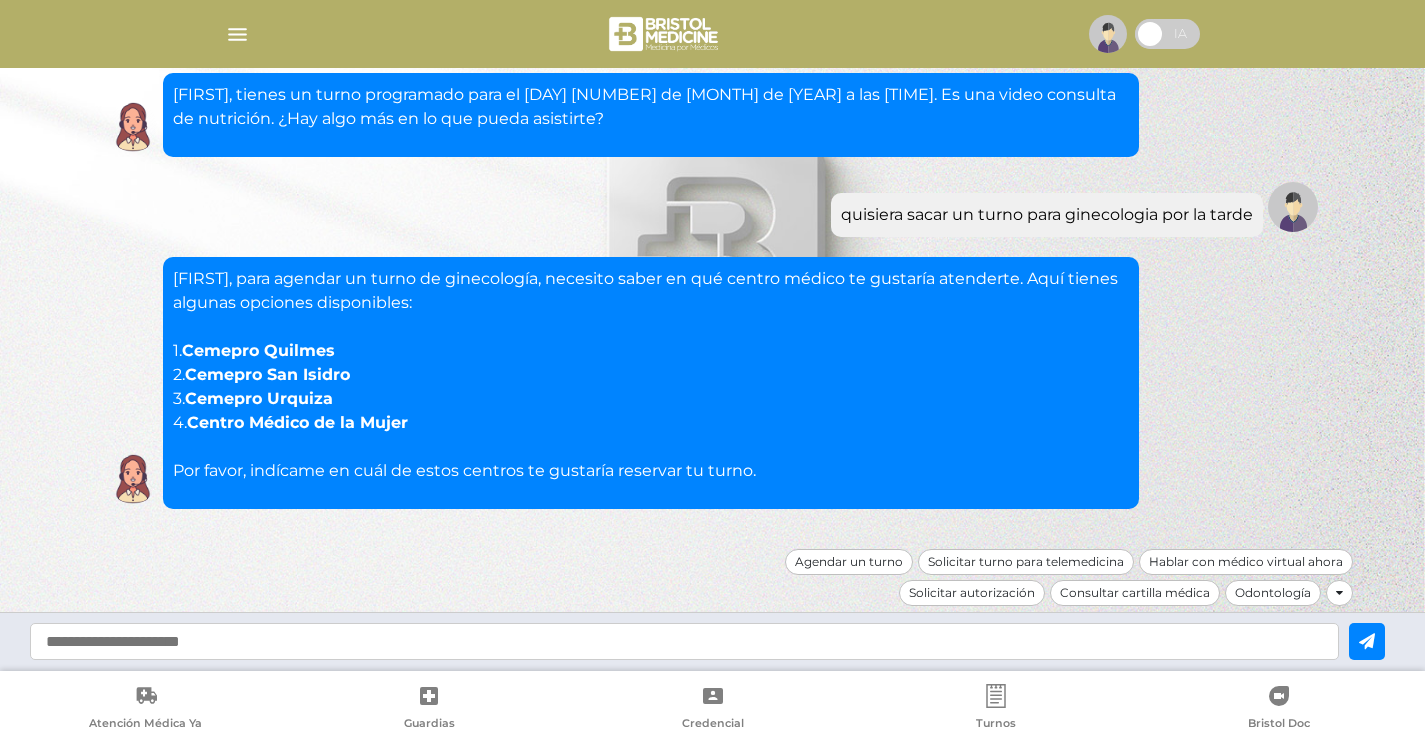 click at bounding box center [684, 641] 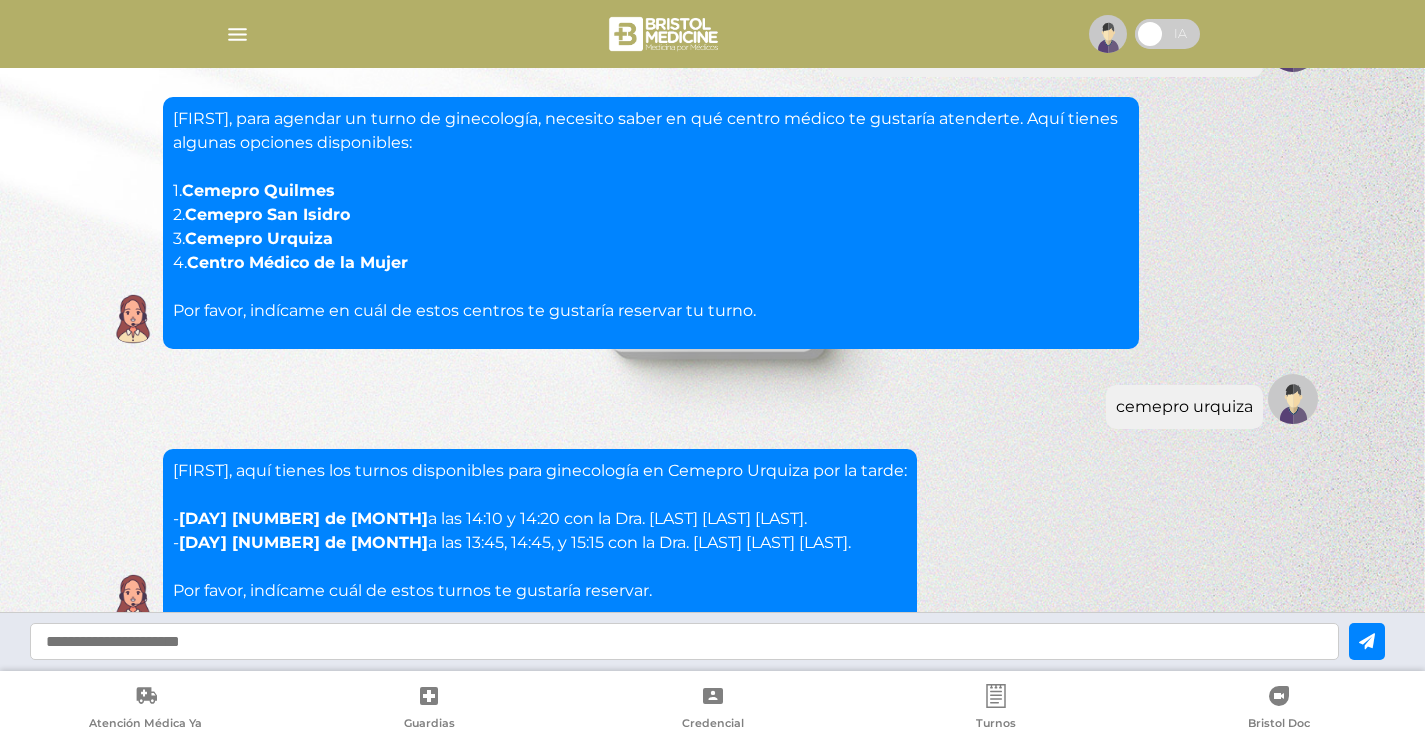 scroll, scrollTop: 457, scrollLeft: 0, axis: vertical 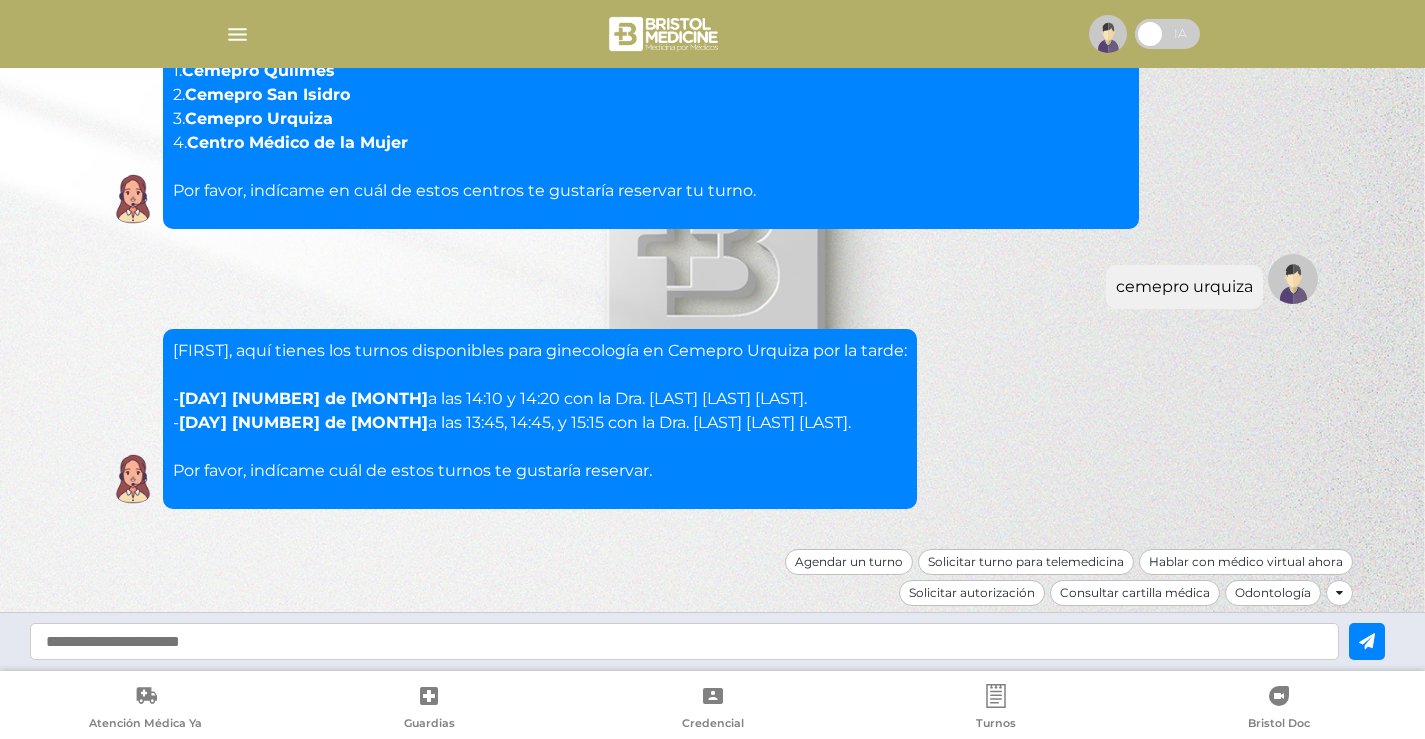 click at bounding box center (684, 641) 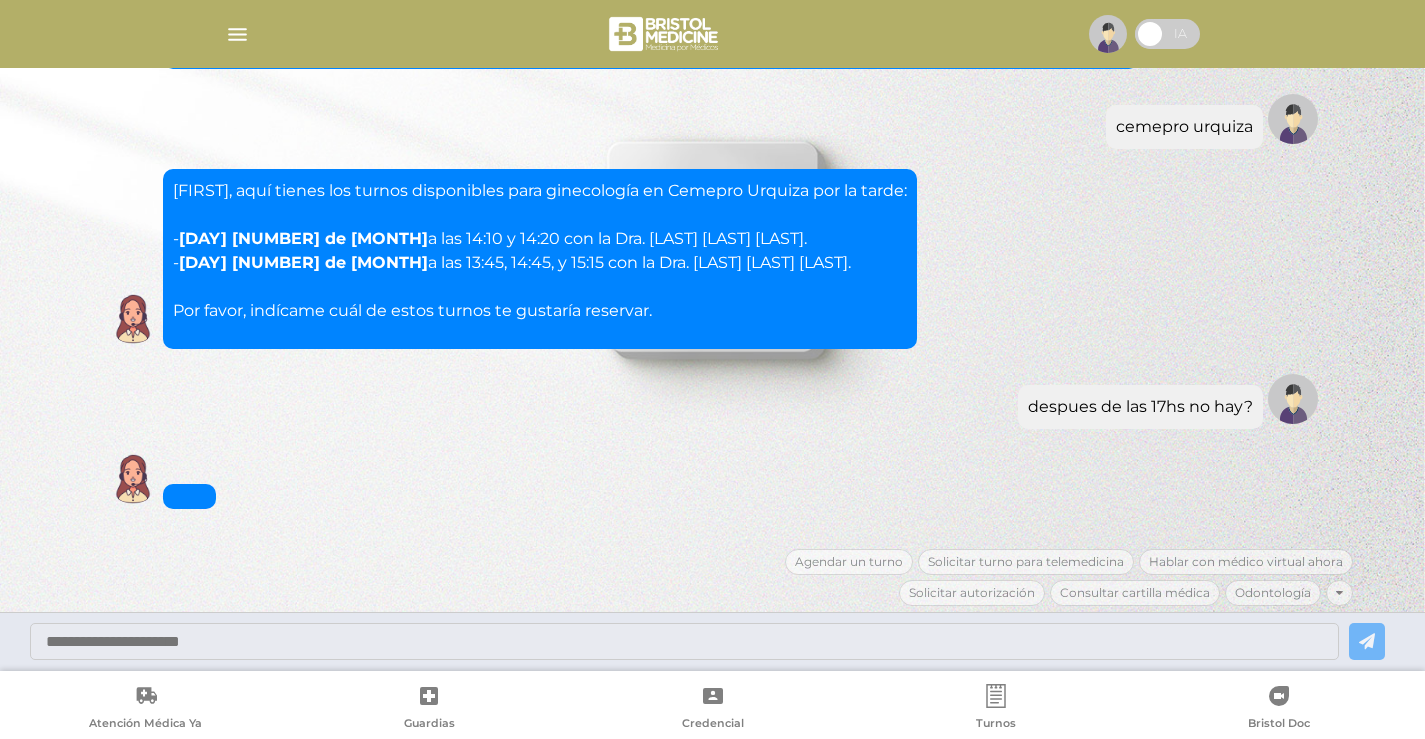 scroll, scrollTop: 641, scrollLeft: 0, axis: vertical 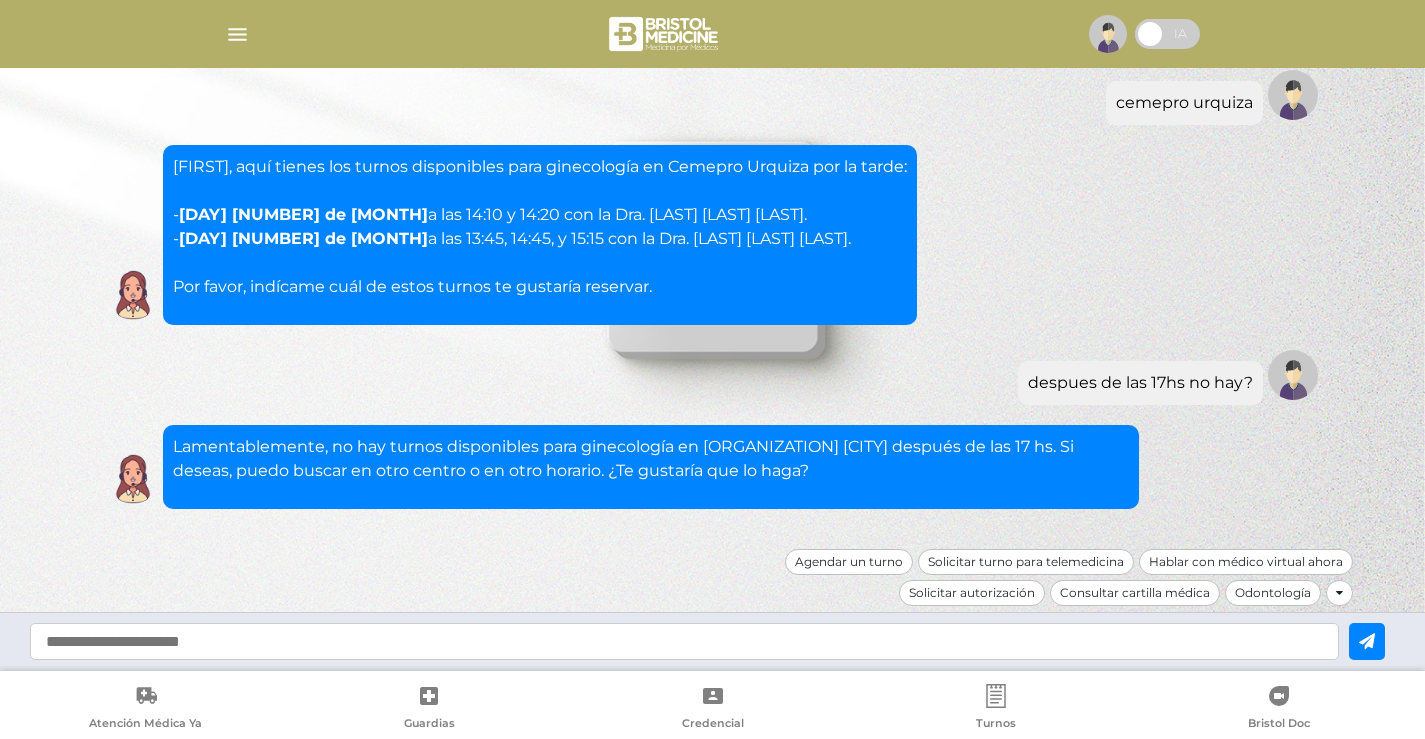 click at bounding box center (684, 641) 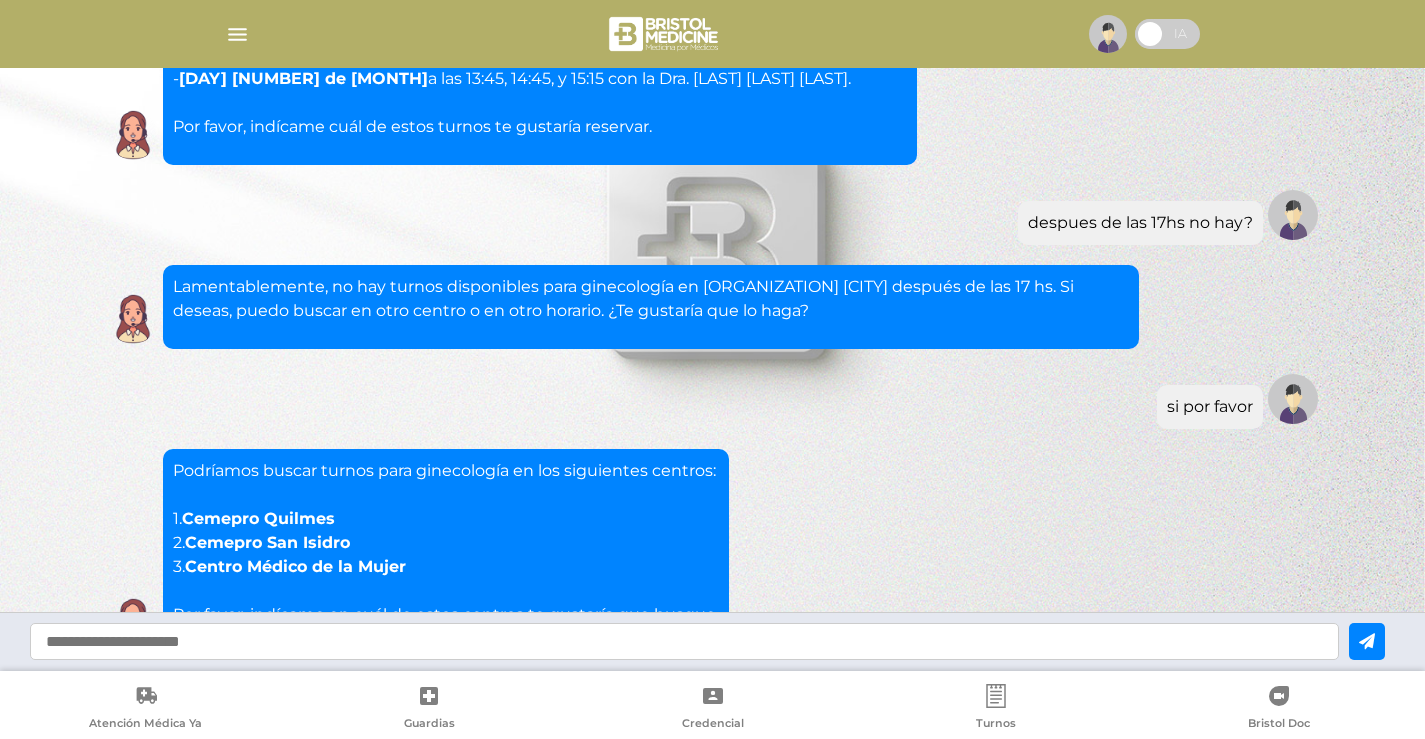 scroll, scrollTop: 945, scrollLeft: 0, axis: vertical 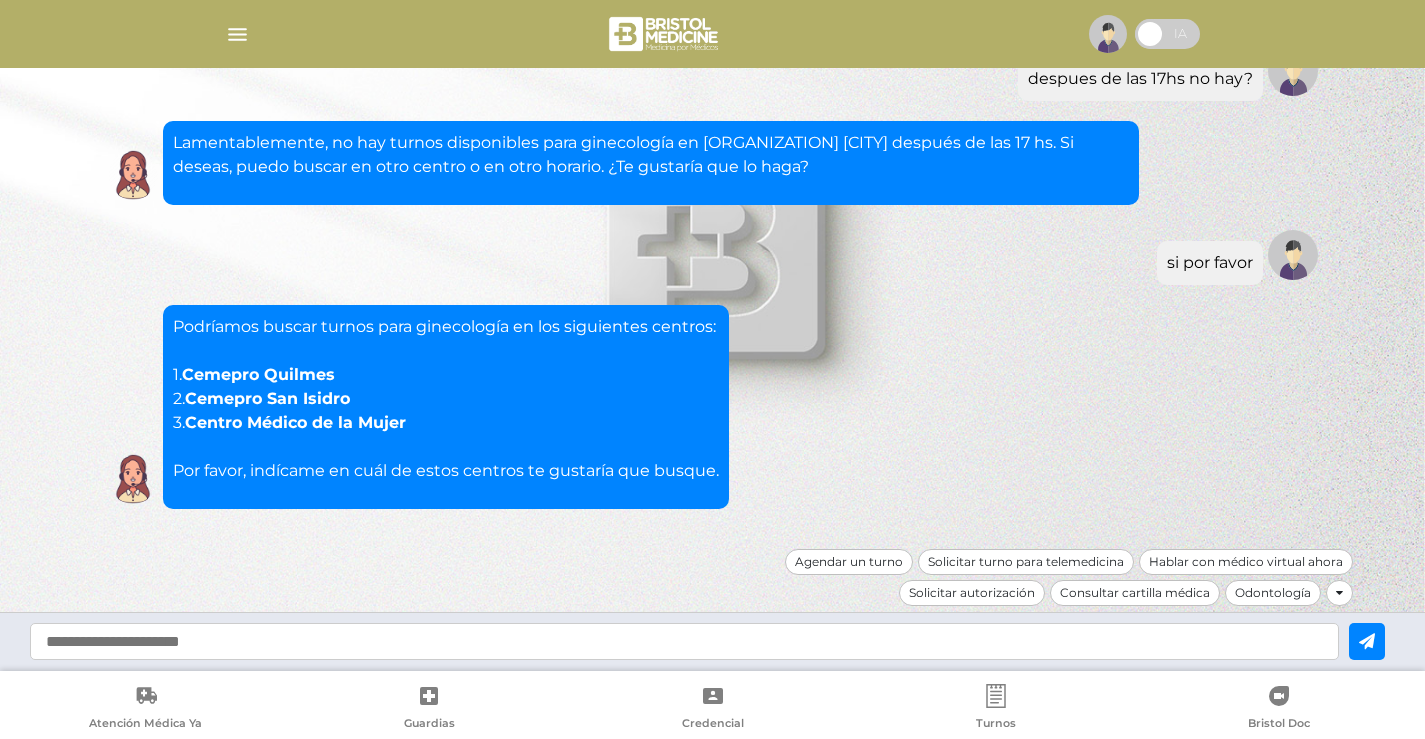 click at bounding box center (684, 641) 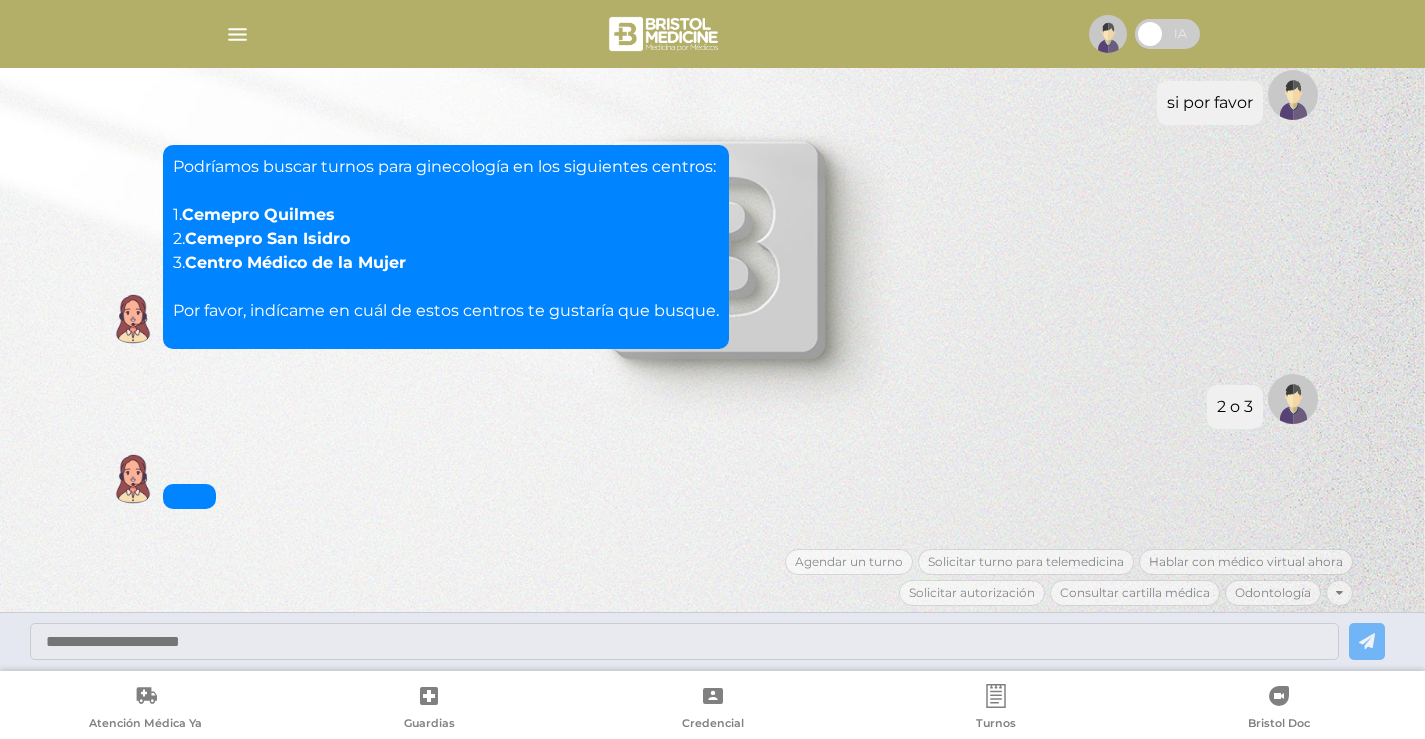 scroll, scrollTop: 1321, scrollLeft: 0, axis: vertical 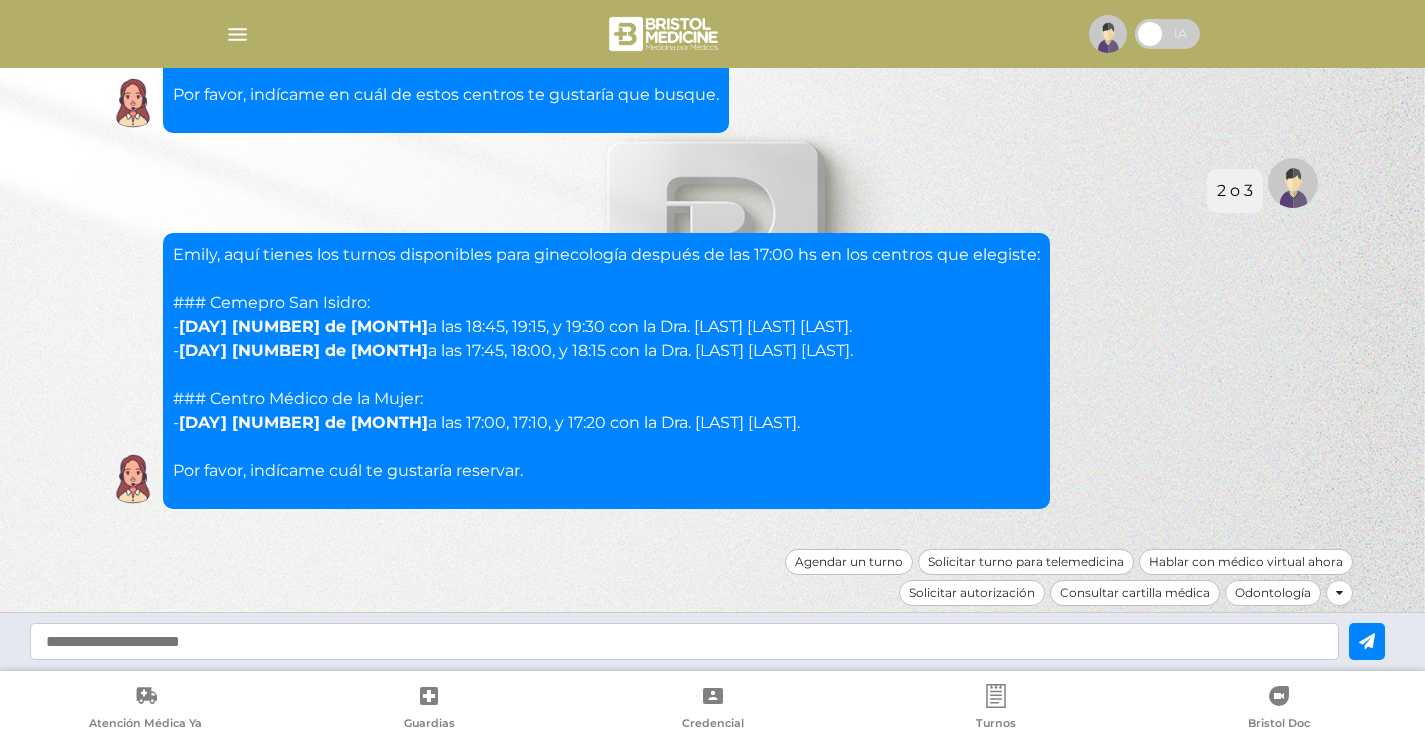 click at bounding box center (684, 641) 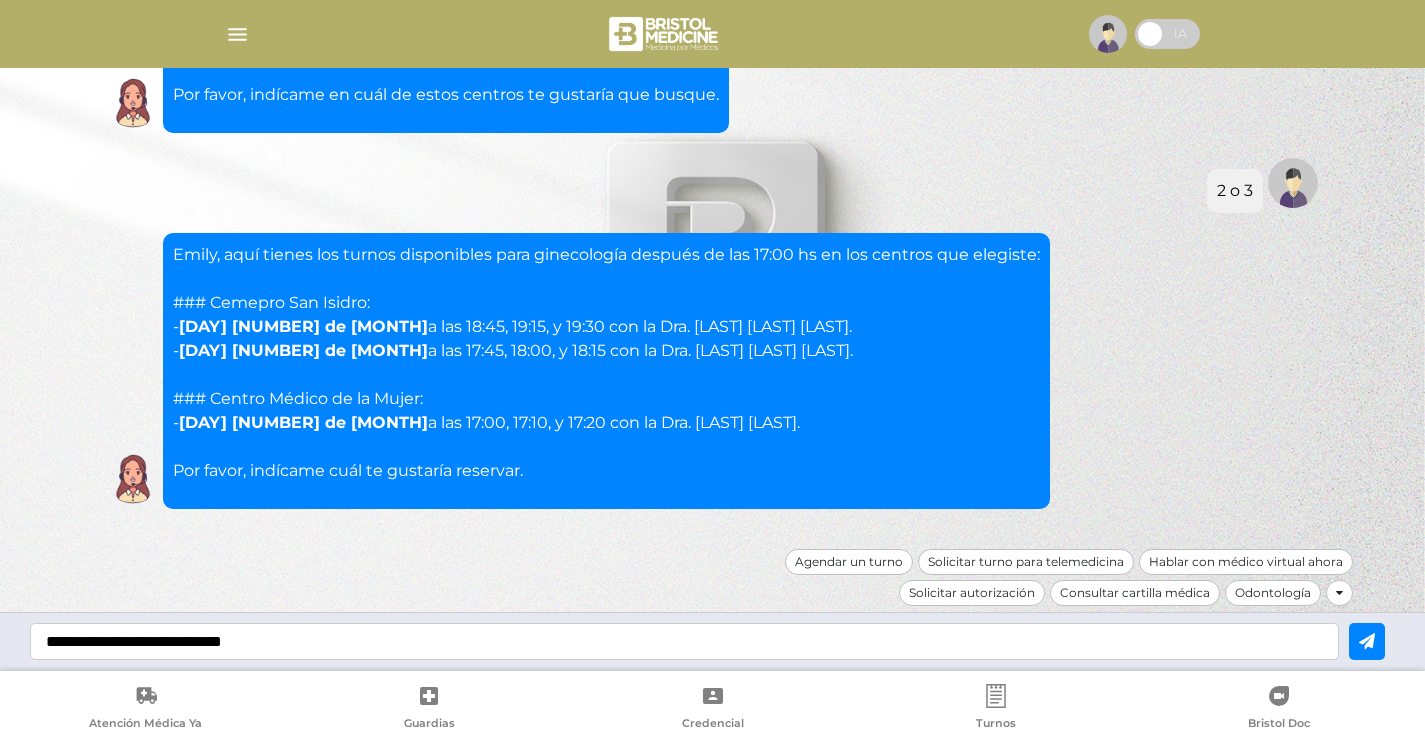 type on "**********" 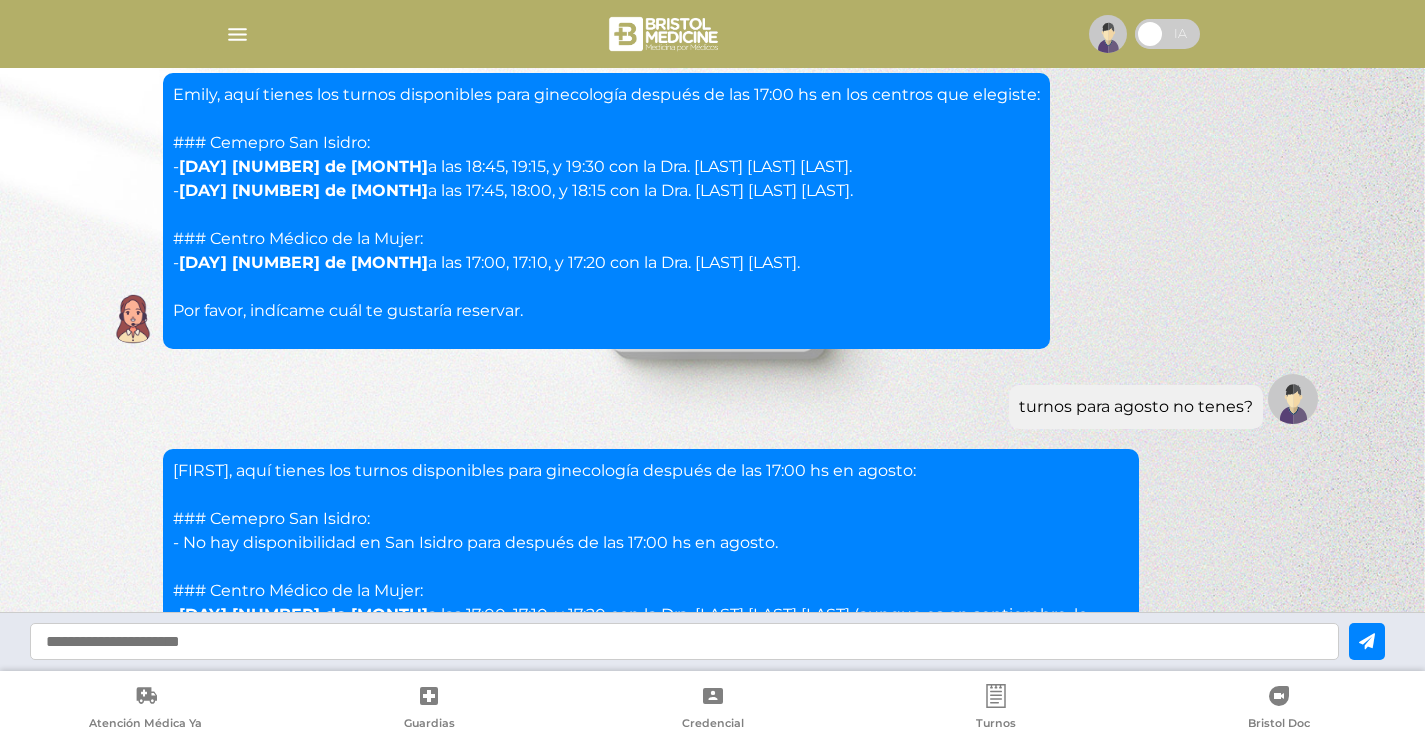 scroll, scrollTop: 1721, scrollLeft: 0, axis: vertical 